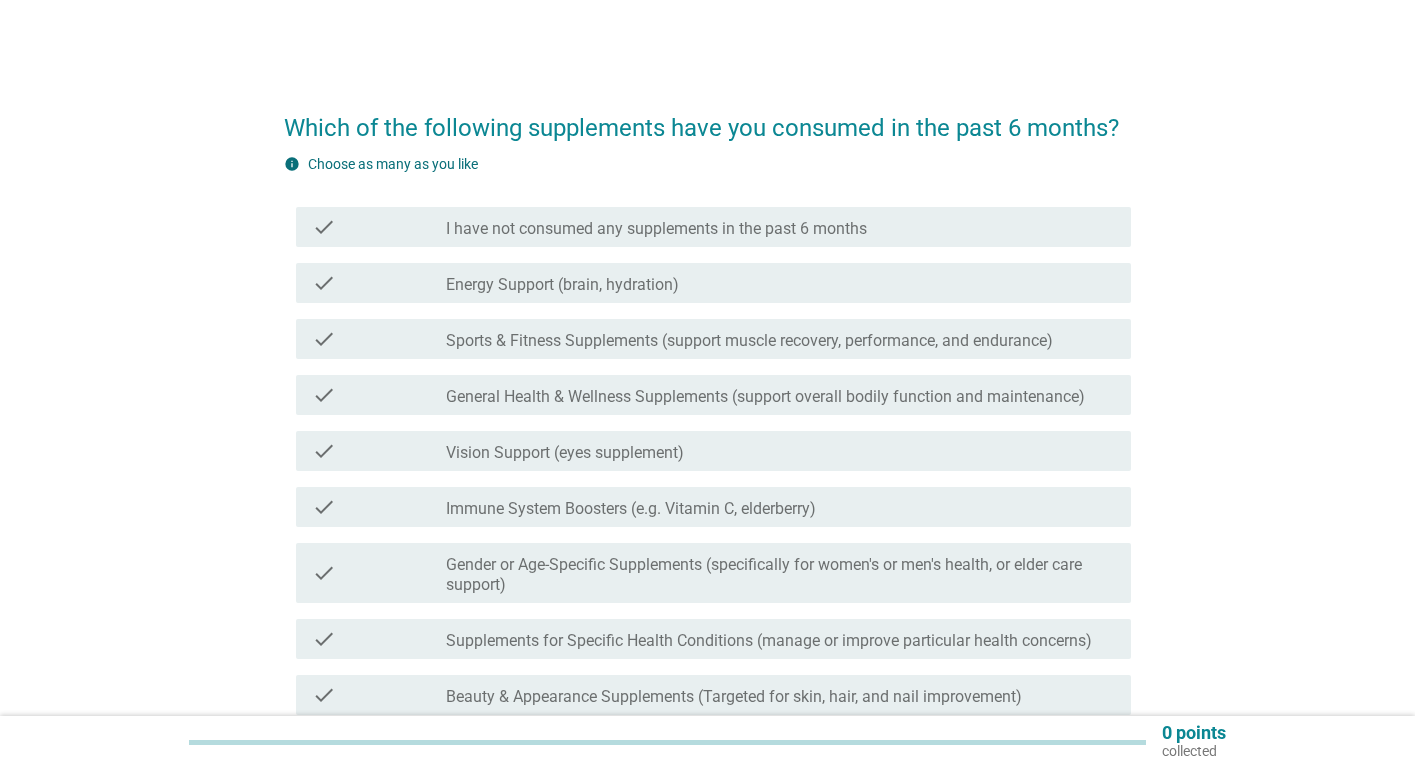 scroll, scrollTop: 0, scrollLeft: 0, axis: both 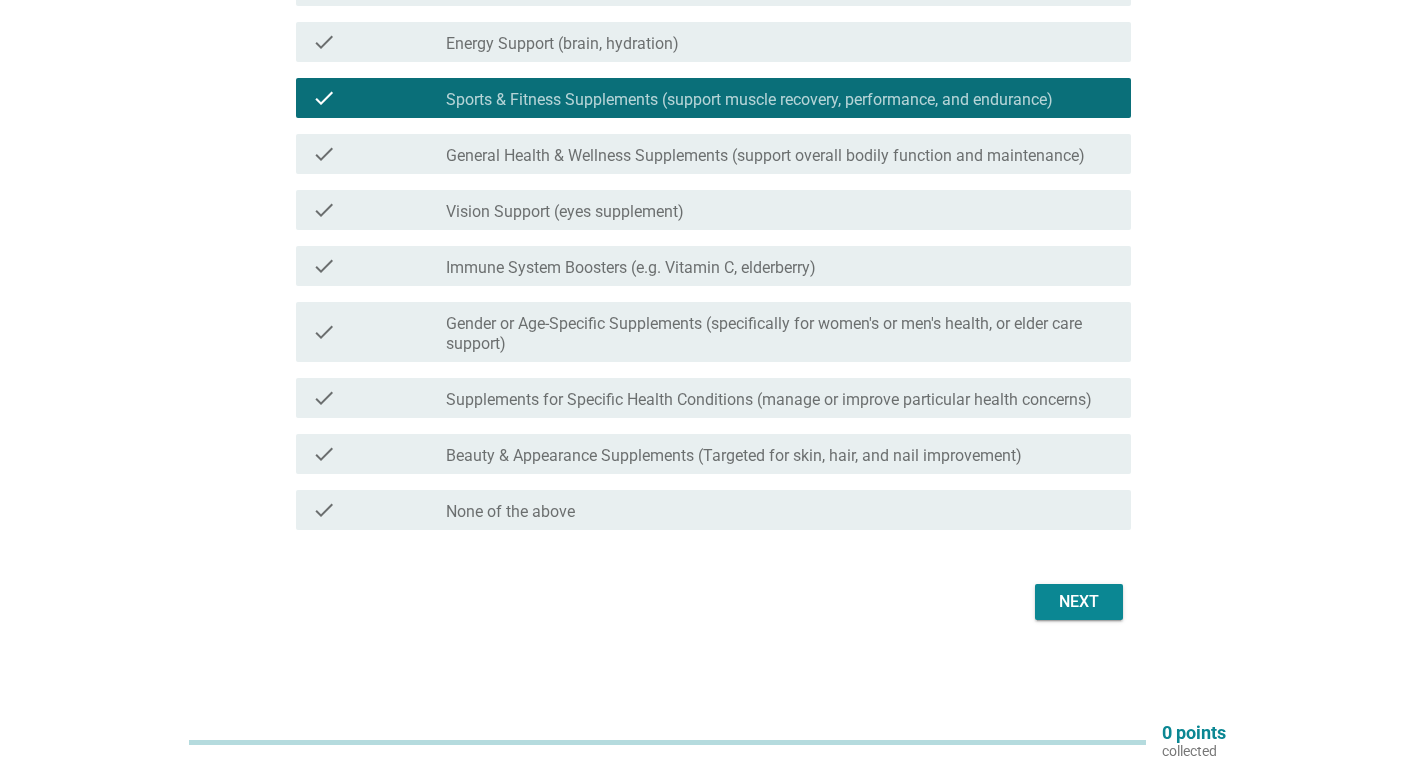 click on "check_box_outline_blank Immune System Boosters (e.g. Vitamin C, elderberry)" at bounding box center (780, 266) 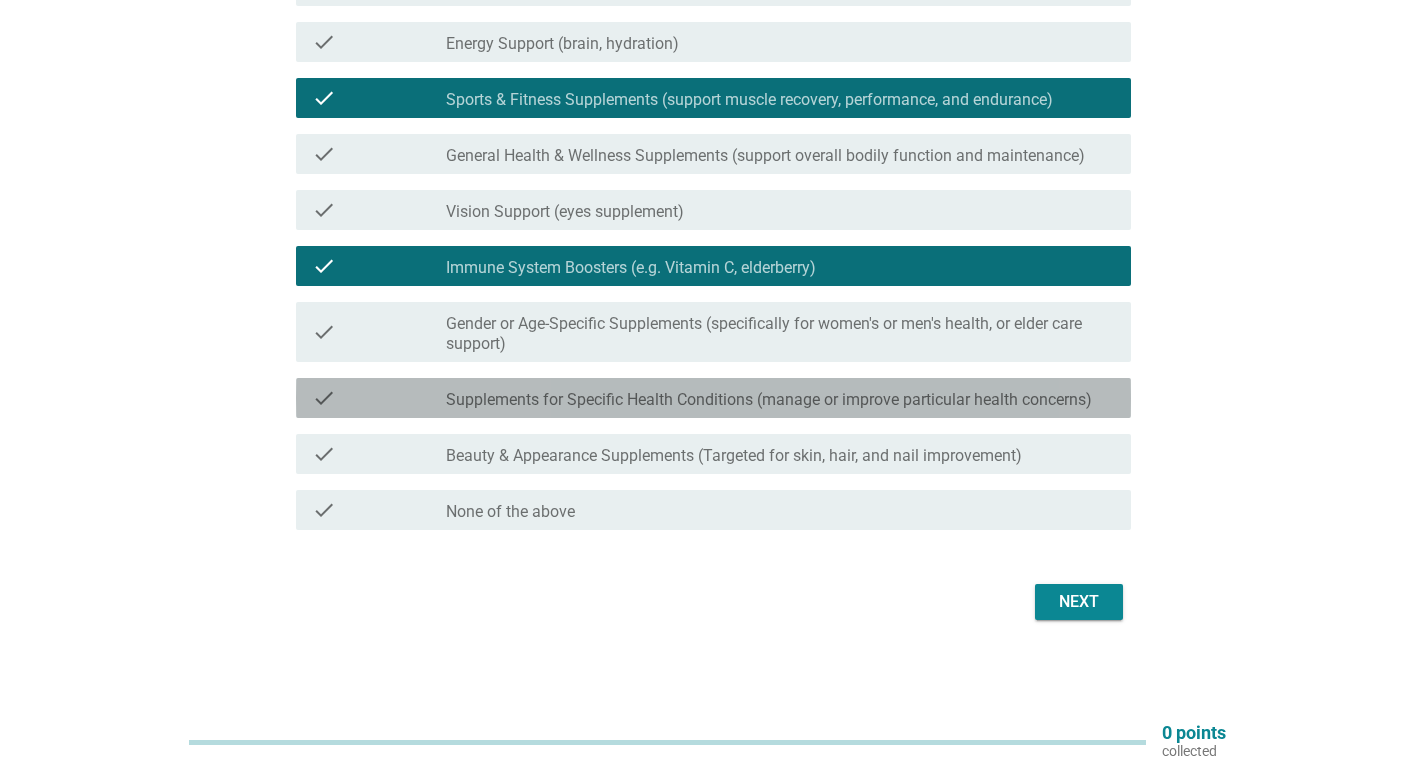 click on "Supplements for Specific Health Conditions (manage or improve particular health concerns)" at bounding box center [769, 400] 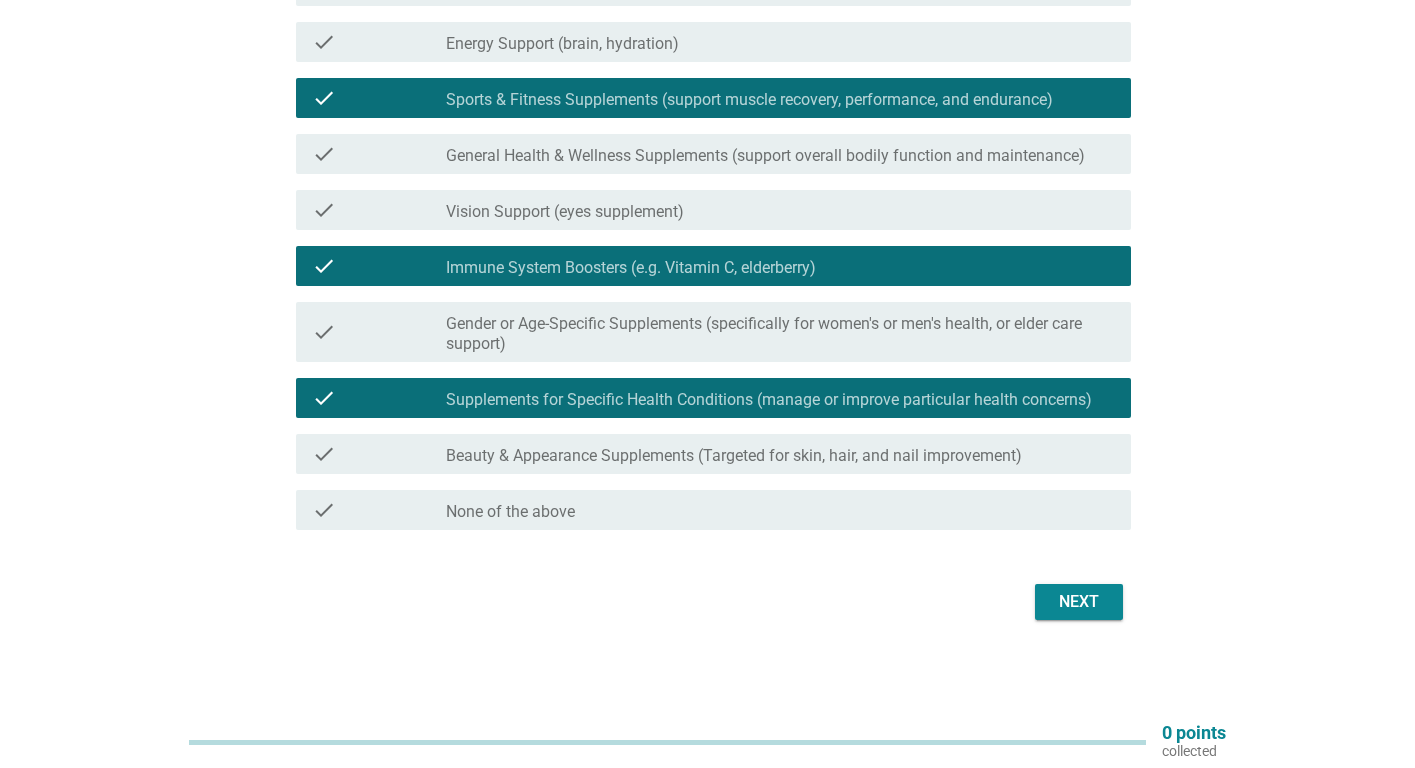 click on "check_box_outline_blank Beauty & Appearance Supplements (Targeted for skin, hair, and nail improvement)" at bounding box center (780, 454) 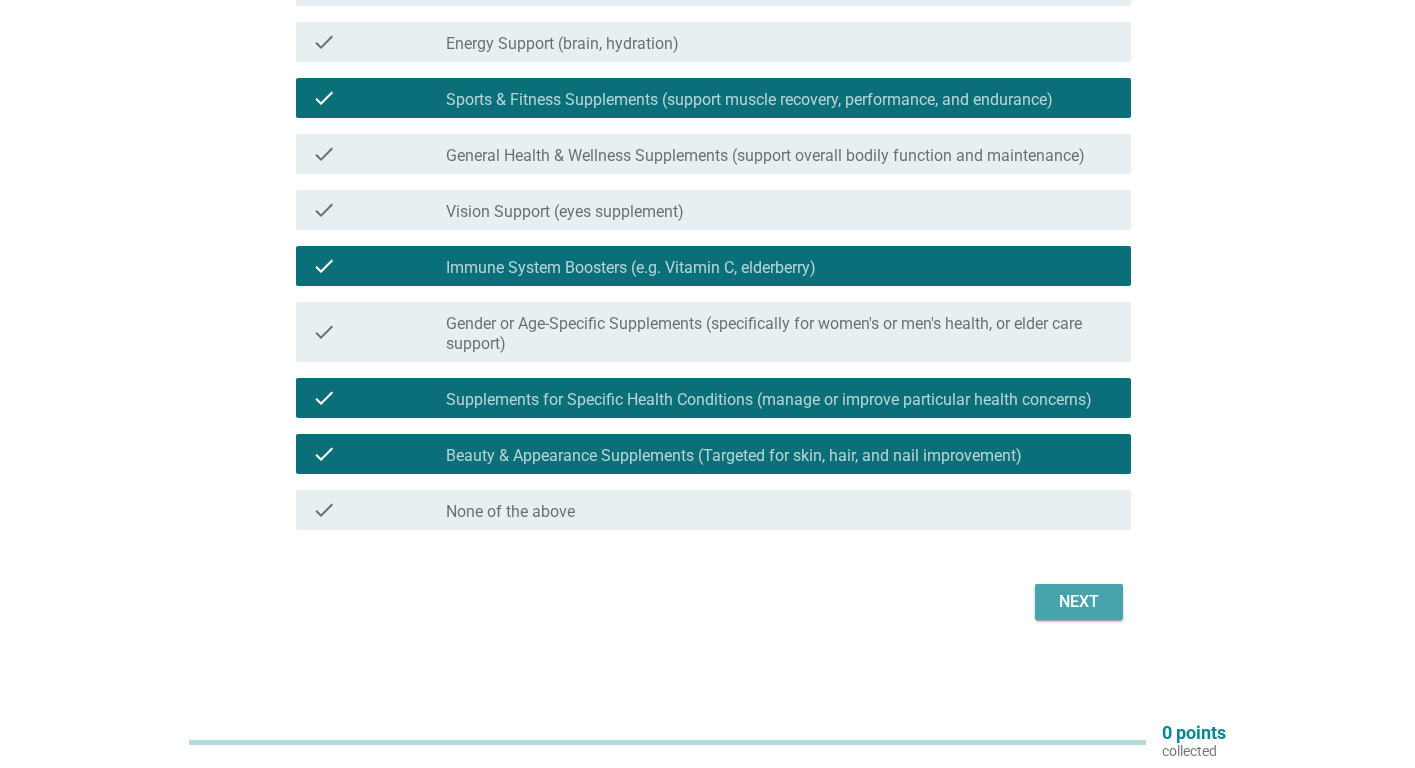 click on "Next" at bounding box center (1079, 602) 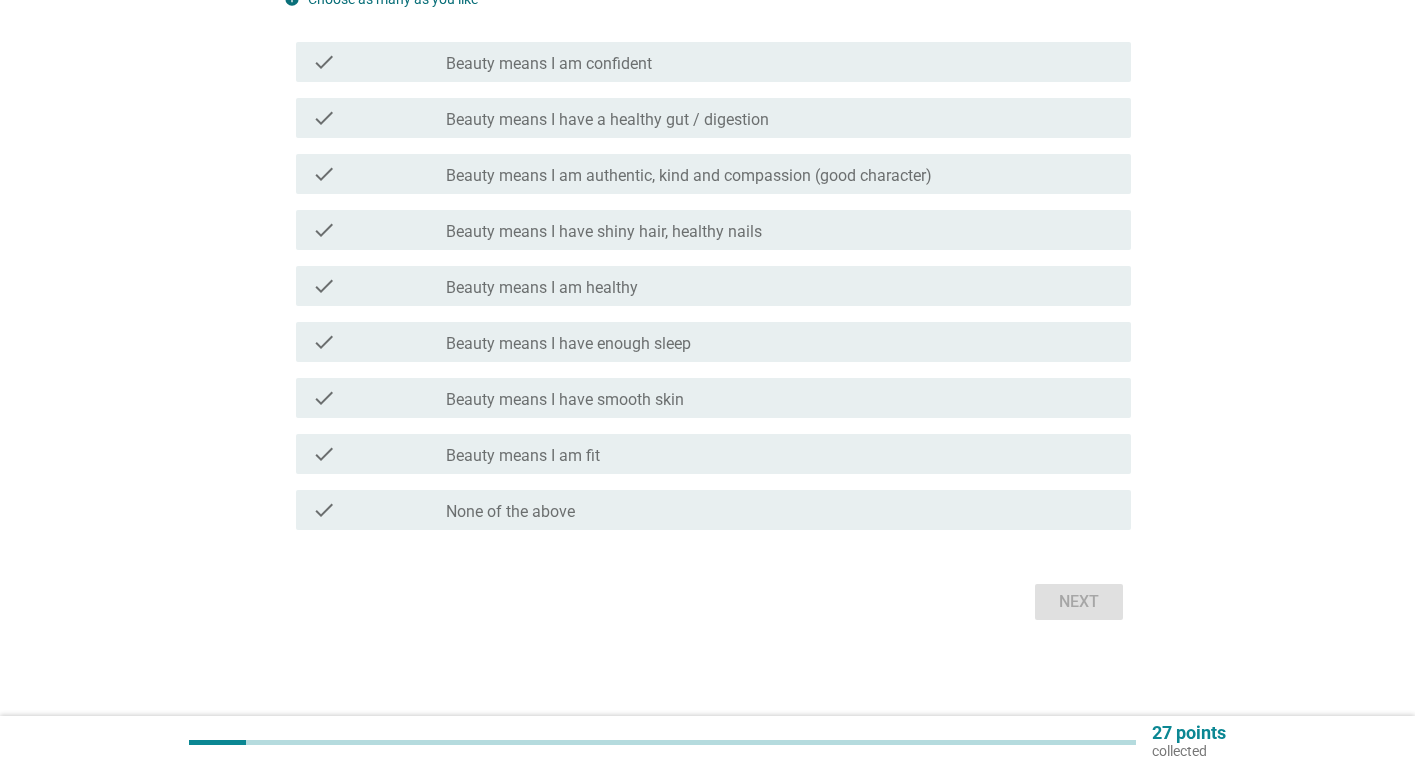 scroll, scrollTop: 0, scrollLeft: 0, axis: both 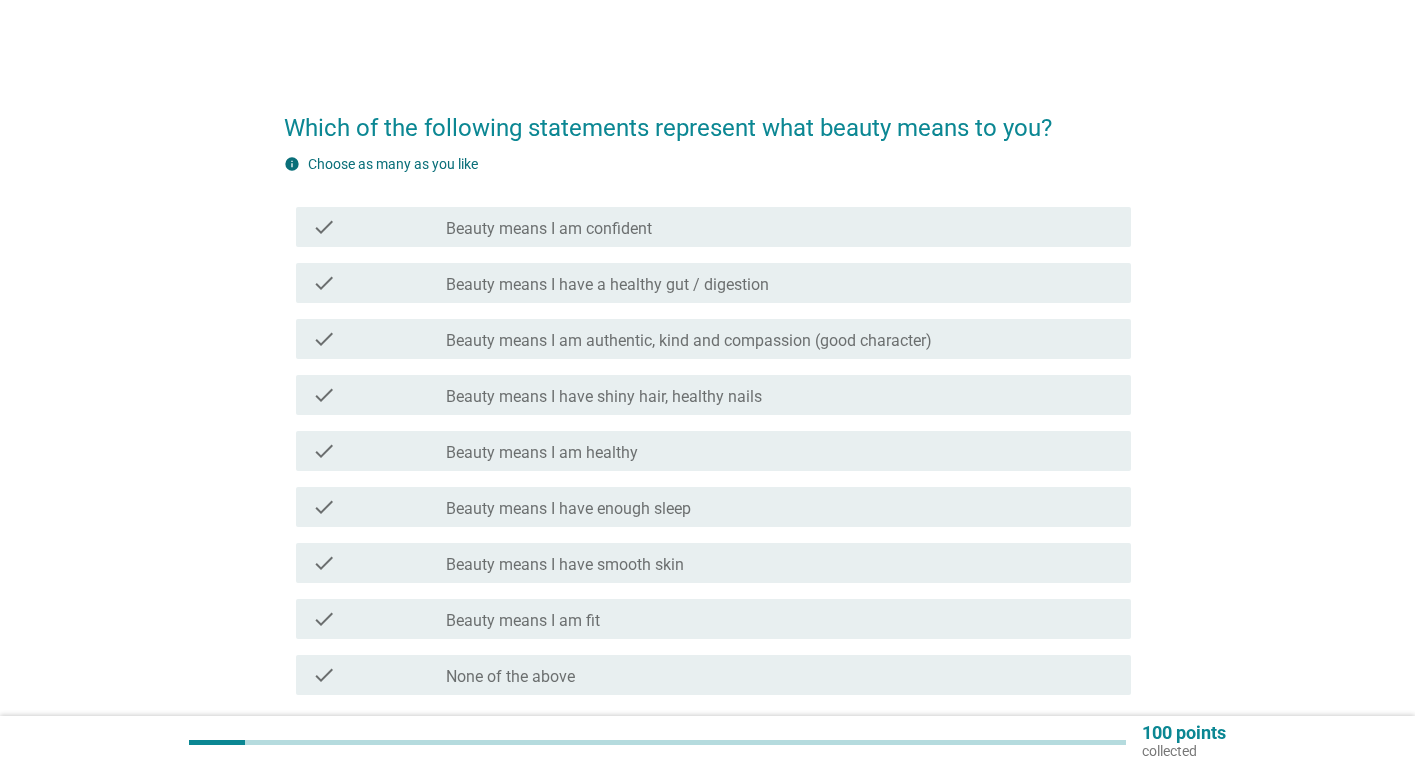 click on "check_box_outline_blank Beauty means I am confident" at bounding box center [780, 227] 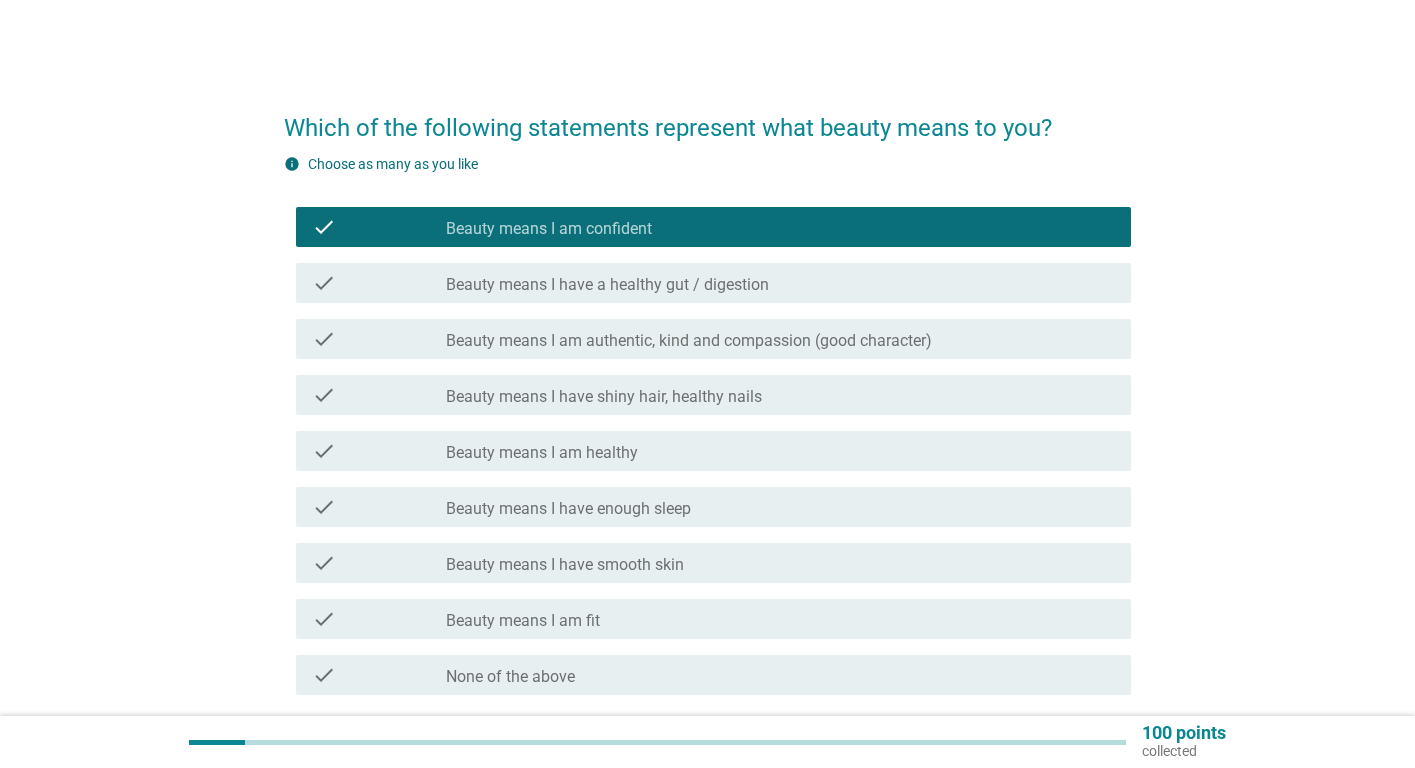 click on "check_box_outline_blank Beauty means I have a healthy gut / digestion" at bounding box center (780, 283) 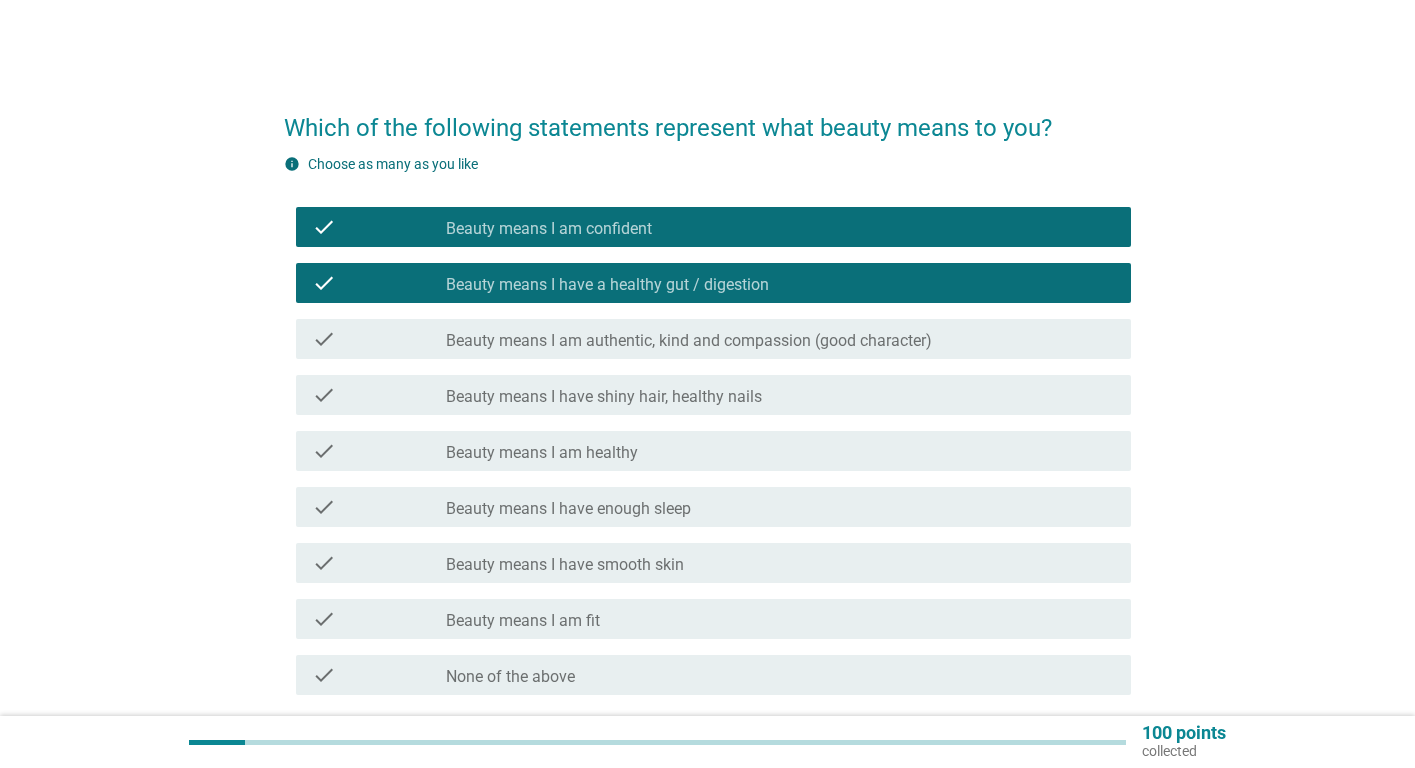 click on "check_box_outline_blank Beauty means I am healthy" at bounding box center [780, 451] 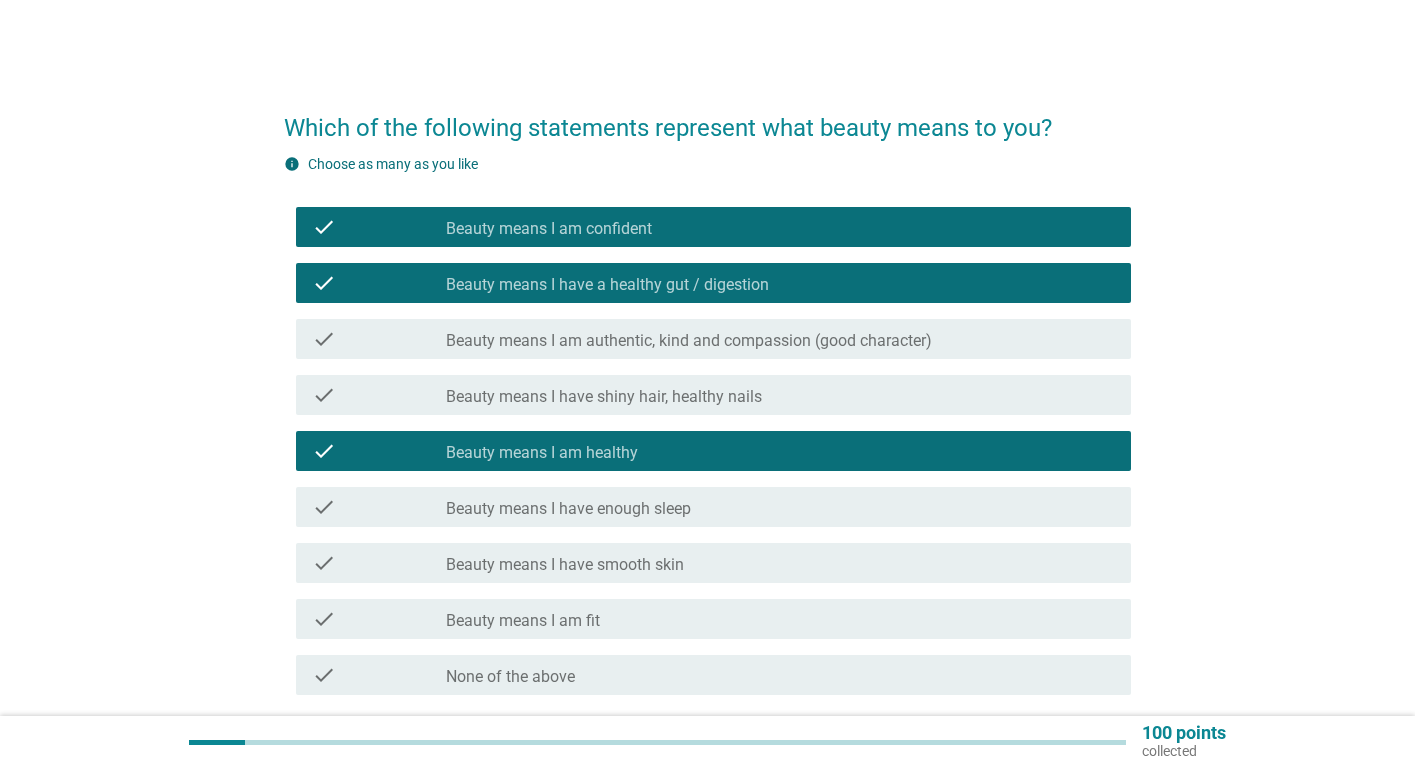 click on "check_box_outline_blank Beauty means I have shiny hair, healthy nails" at bounding box center [780, 395] 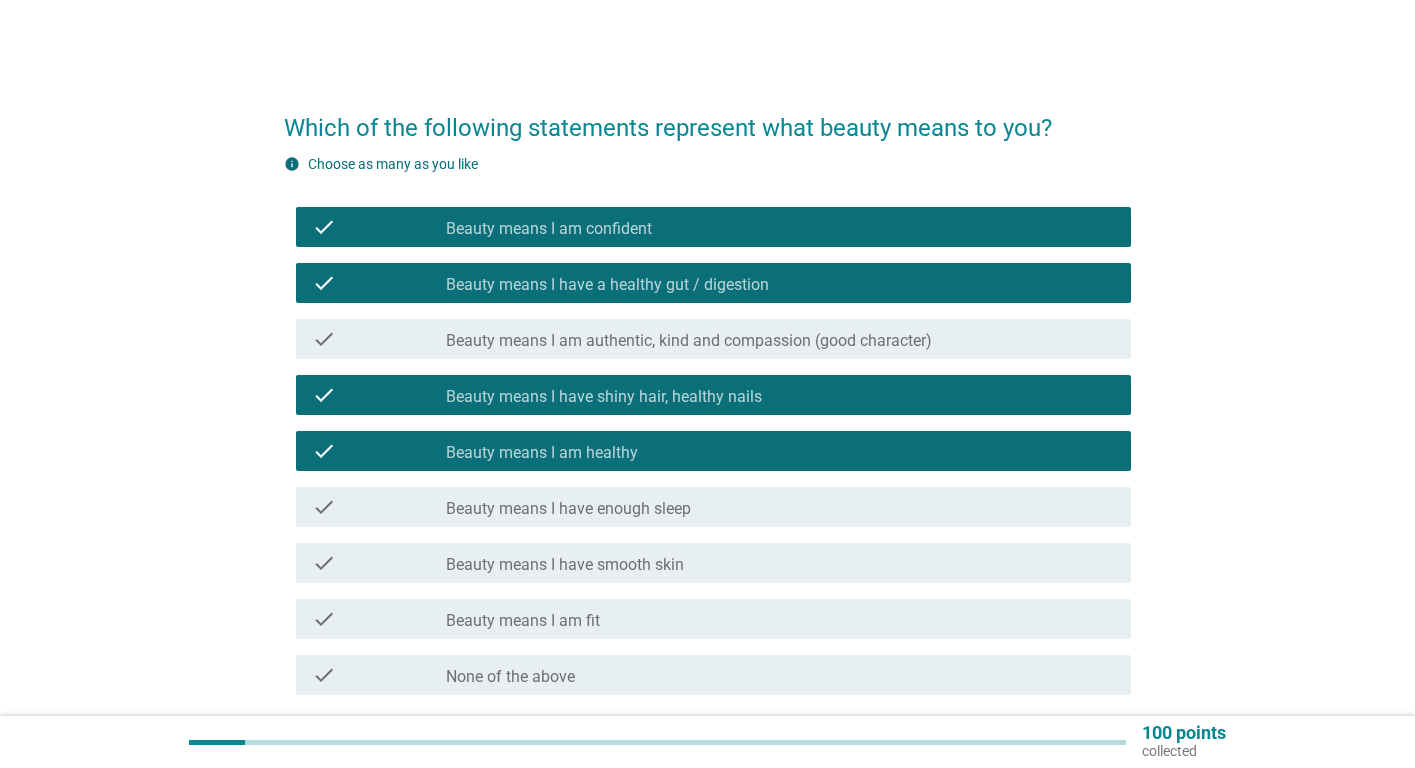 click on "check     check_box_outline_blank Beauty means I have enough sleep" at bounding box center [713, 507] 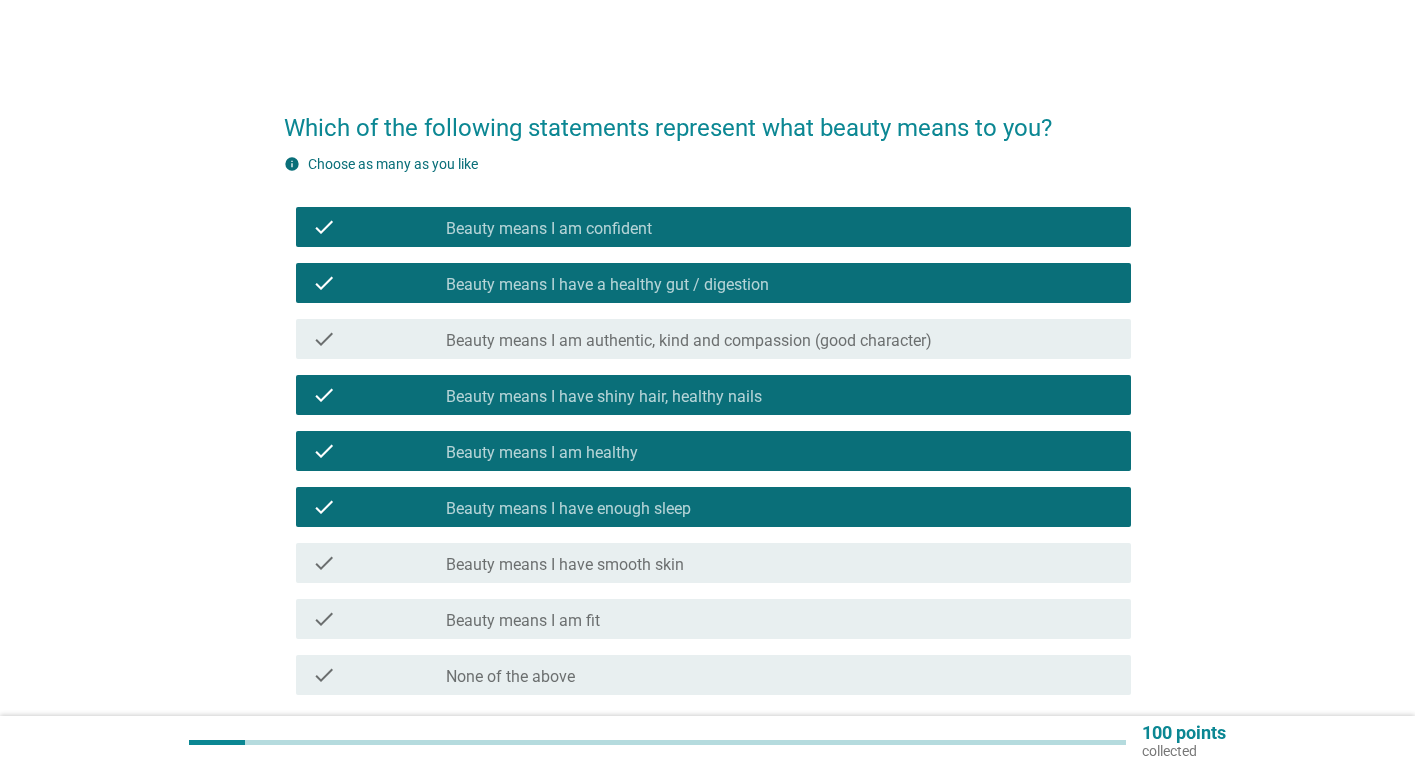 click on "check_box_outline_blank Beauty means I have smooth skin" at bounding box center (780, 563) 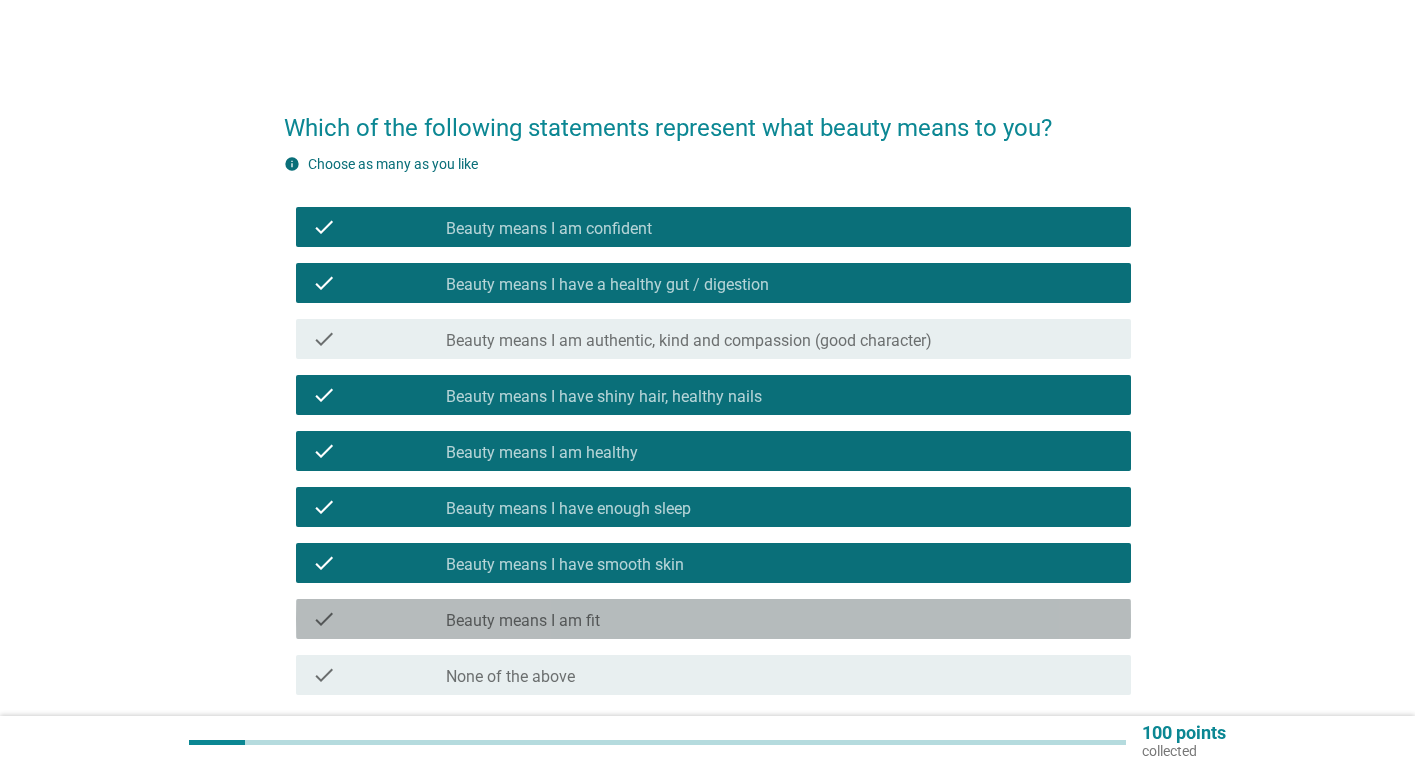 click on "check_box_outline_blank Beauty means I am fit" at bounding box center (780, 619) 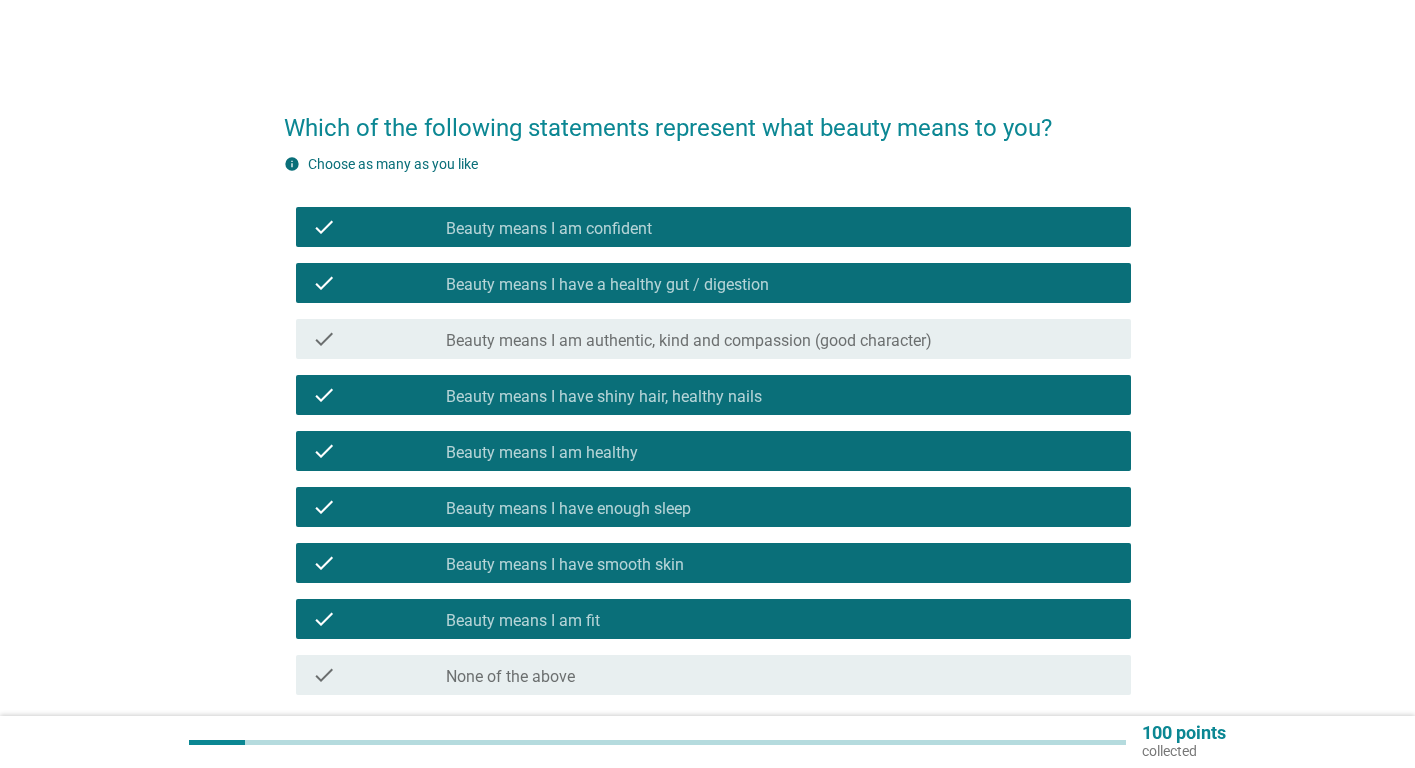 click on "Beauty means I am authentic, kind and compassion (good character)" at bounding box center (689, 341) 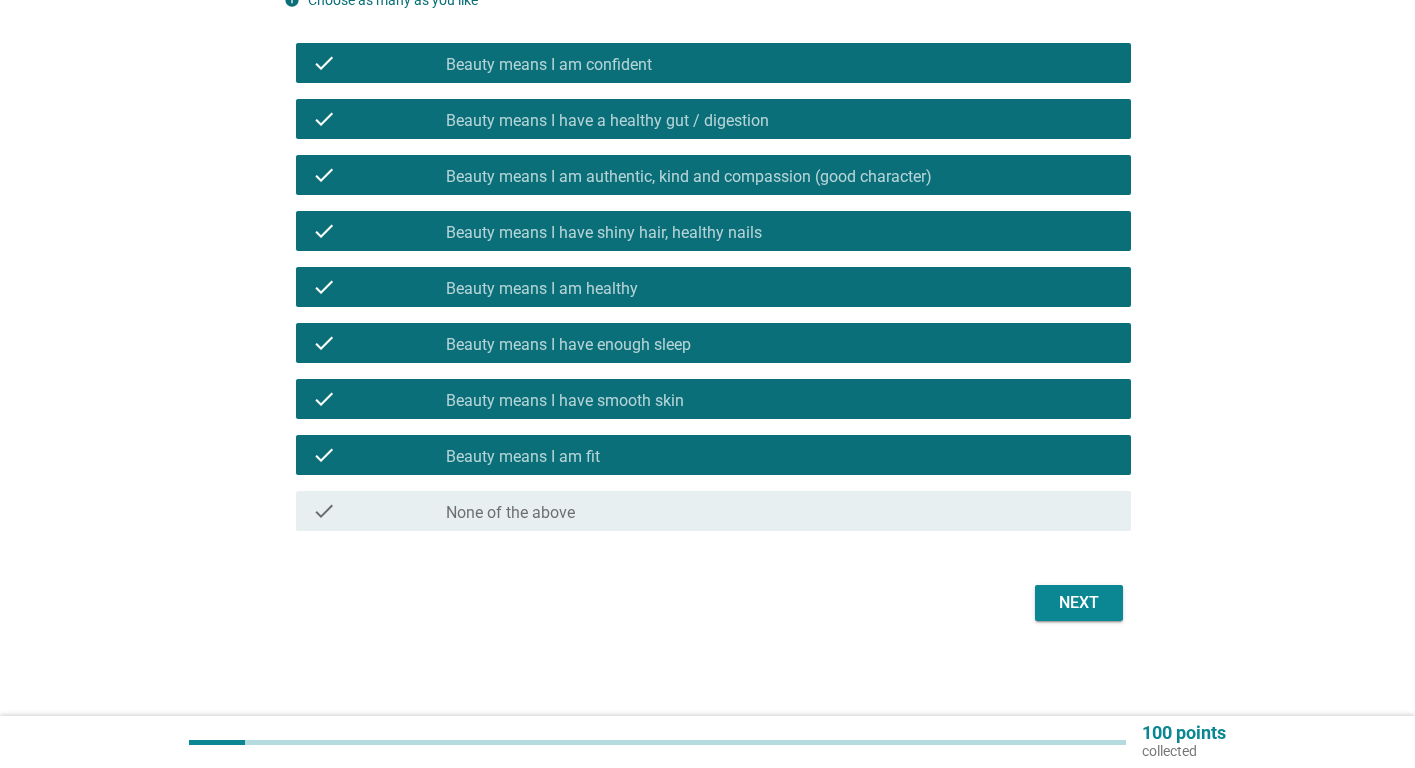 scroll, scrollTop: 165, scrollLeft: 0, axis: vertical 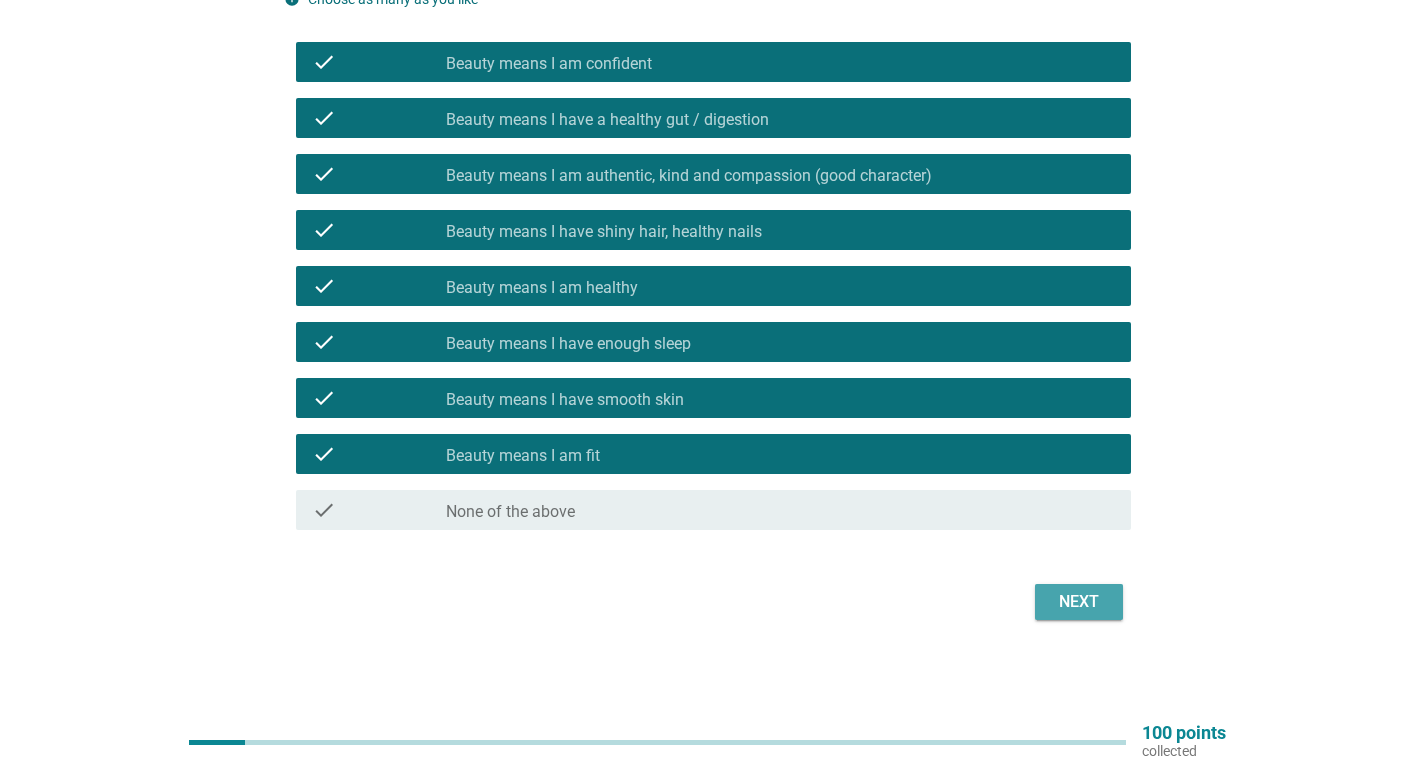 click on "Next" at bounding box center [1079, 602] 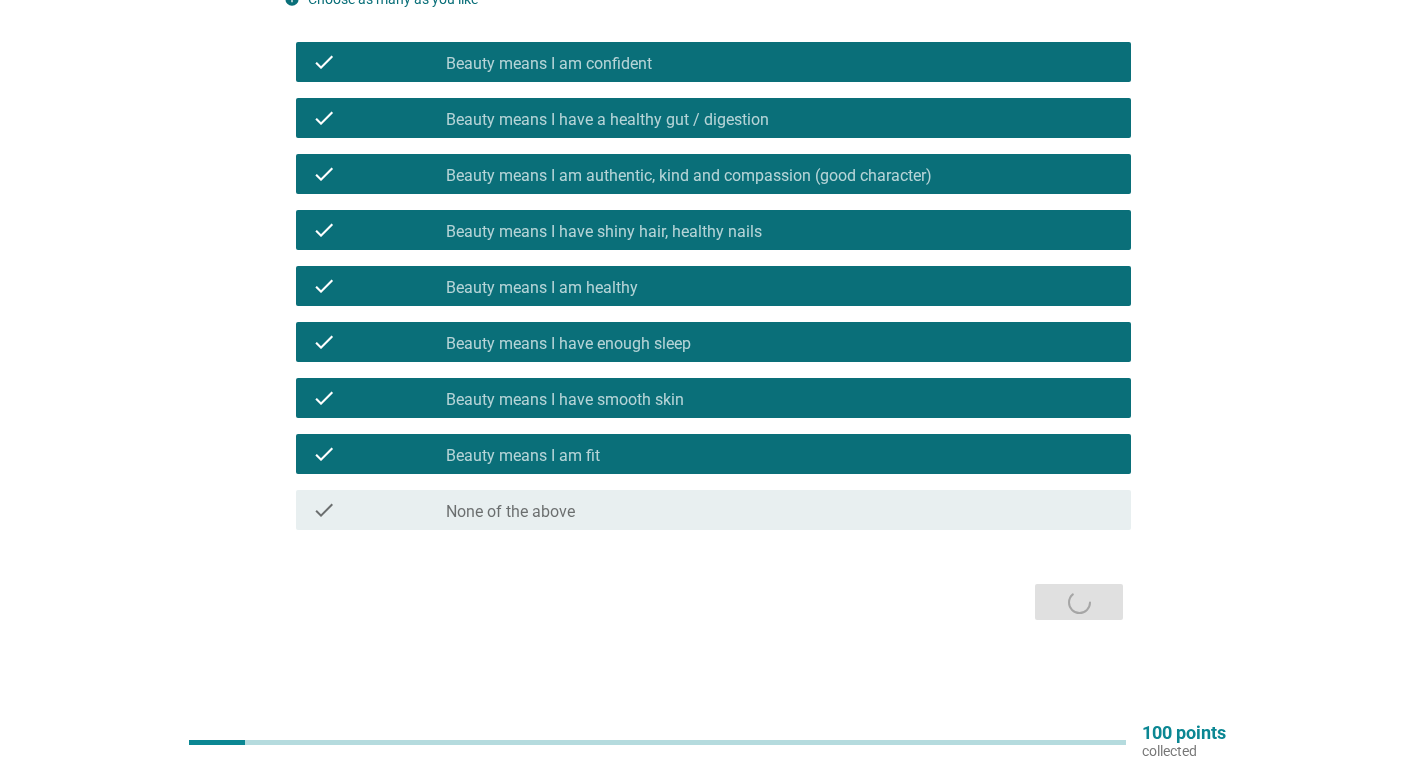 scroll, scrollTop: 0, scrollLeft: 0, axis: both 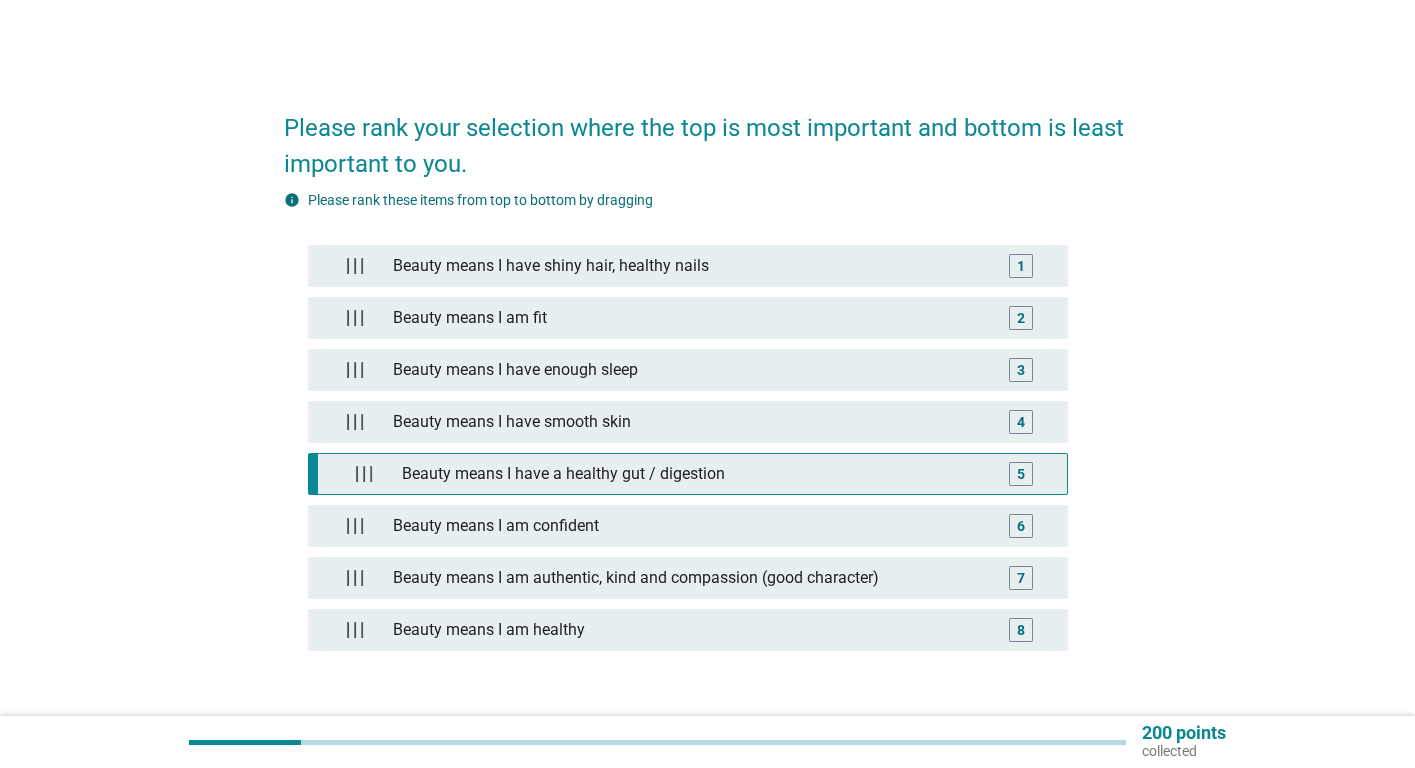 click on "5" at bounding box center (1021, 474) 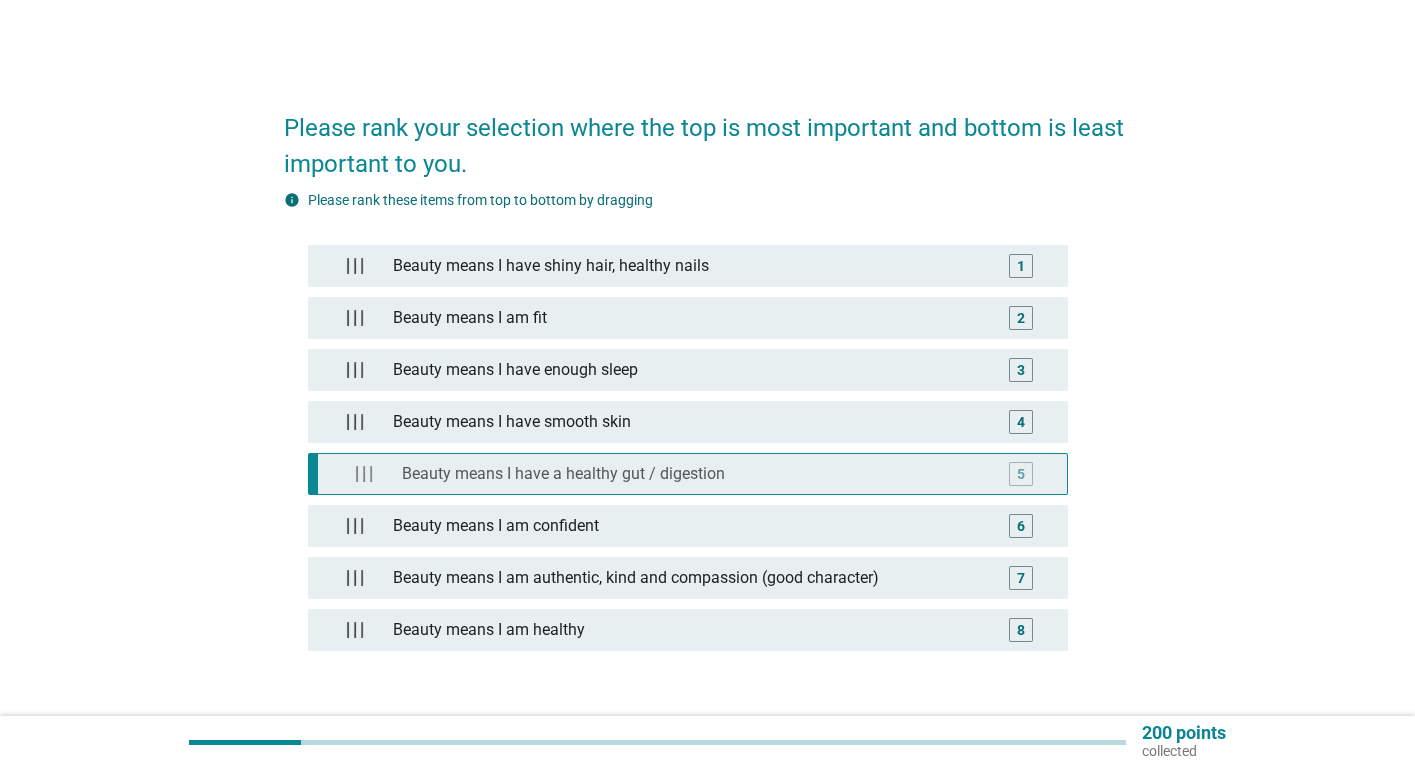 type 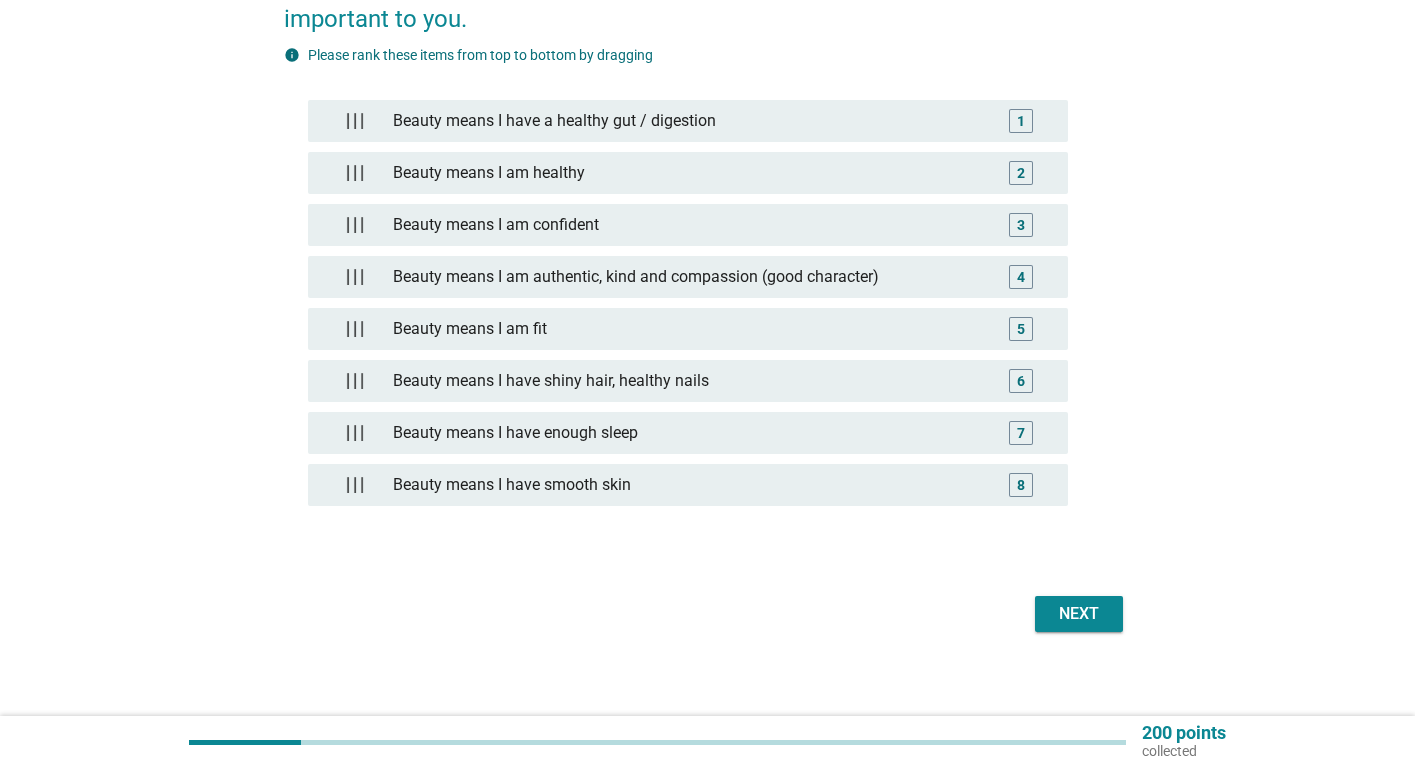 scroll, scrollTop: 157, scrollLeft: 0, axis: vertical 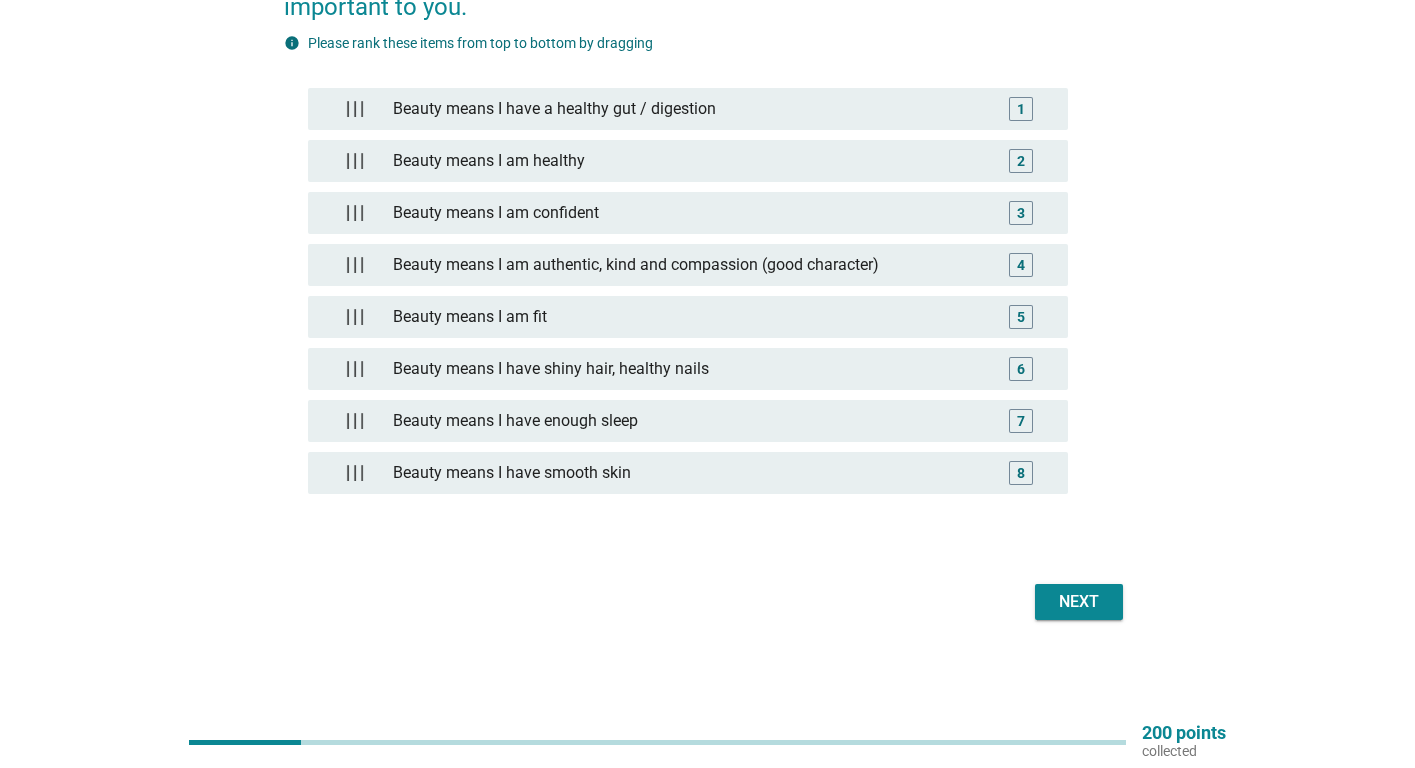 click on "Next" at bounding box center [1079, 602] 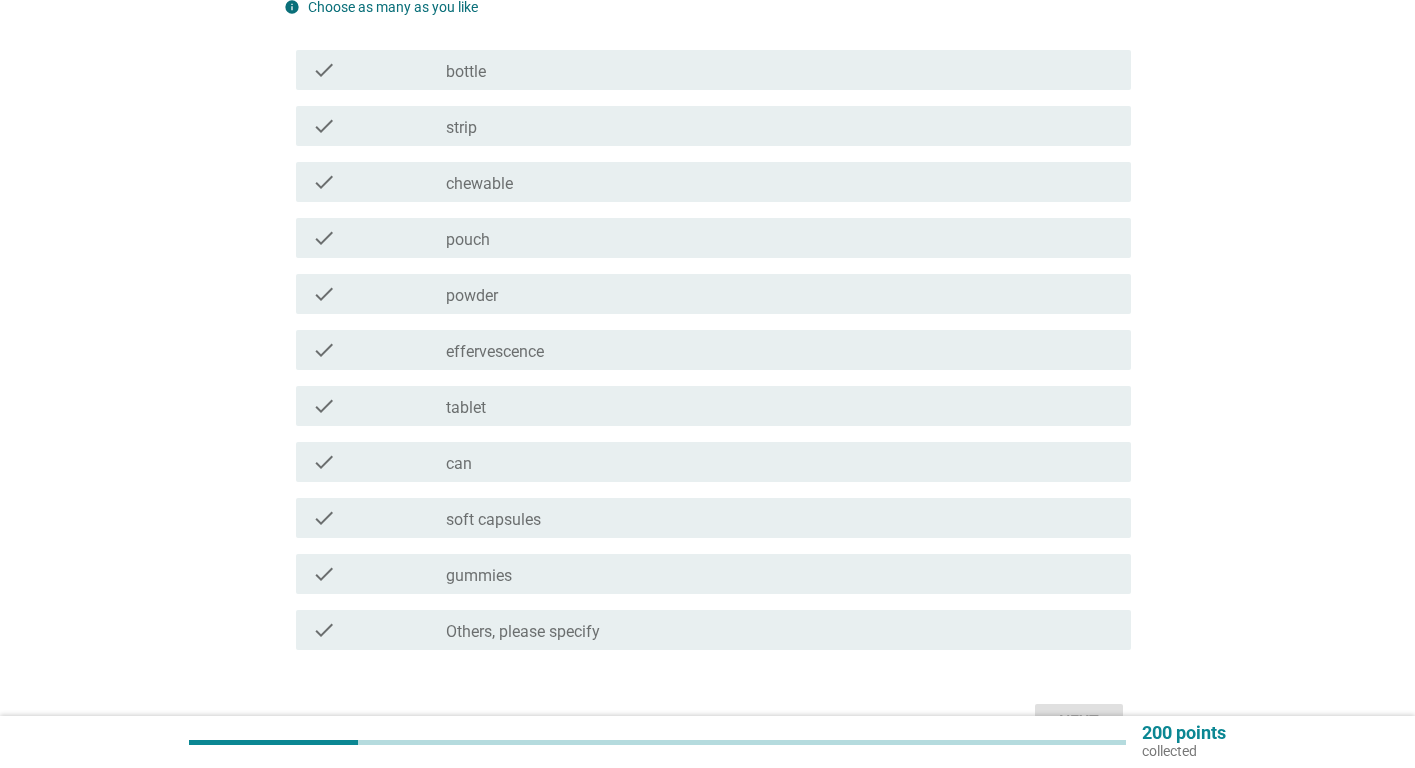 scroll, scrollTop: 0, scrollLeft: 0, axis: both 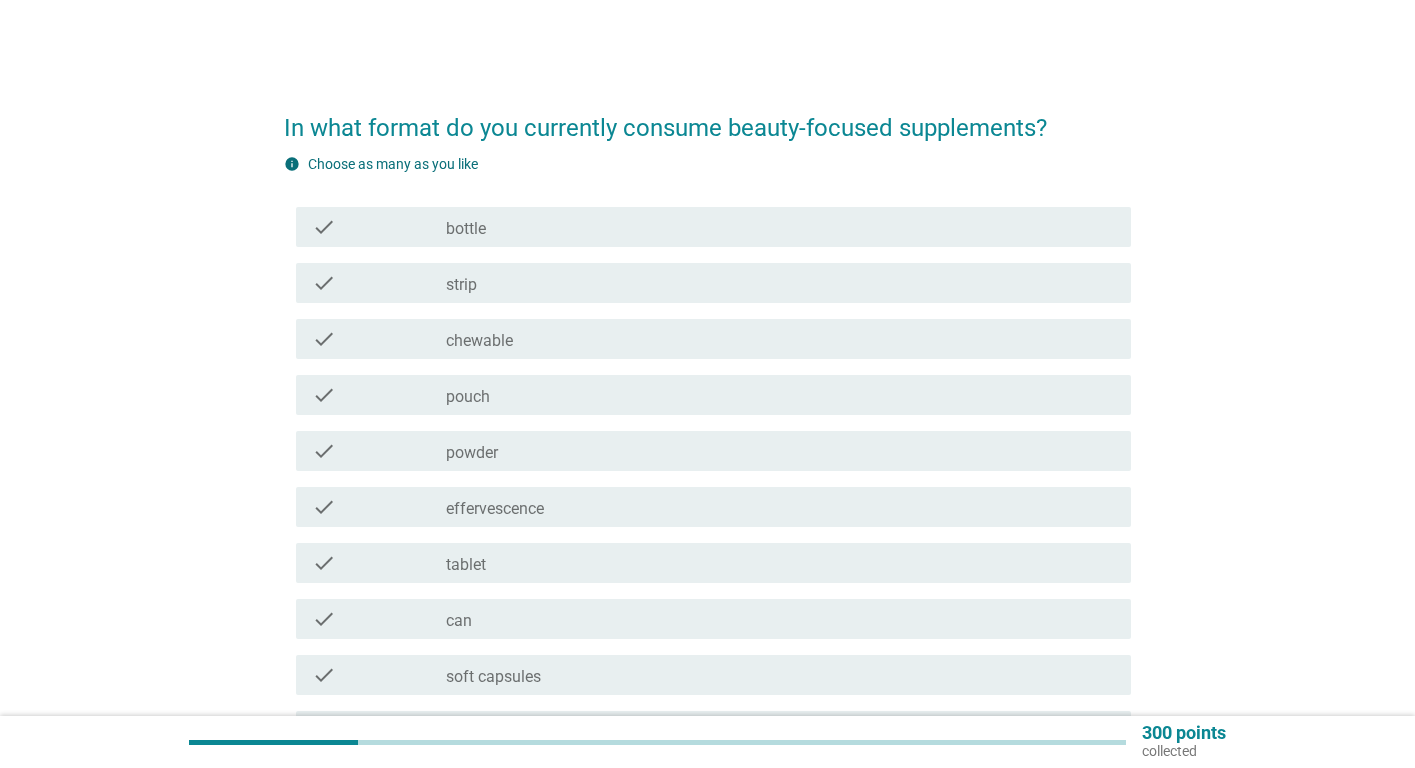 click on "check_box_outline_blank tablet" at bounding box center (780, 563) 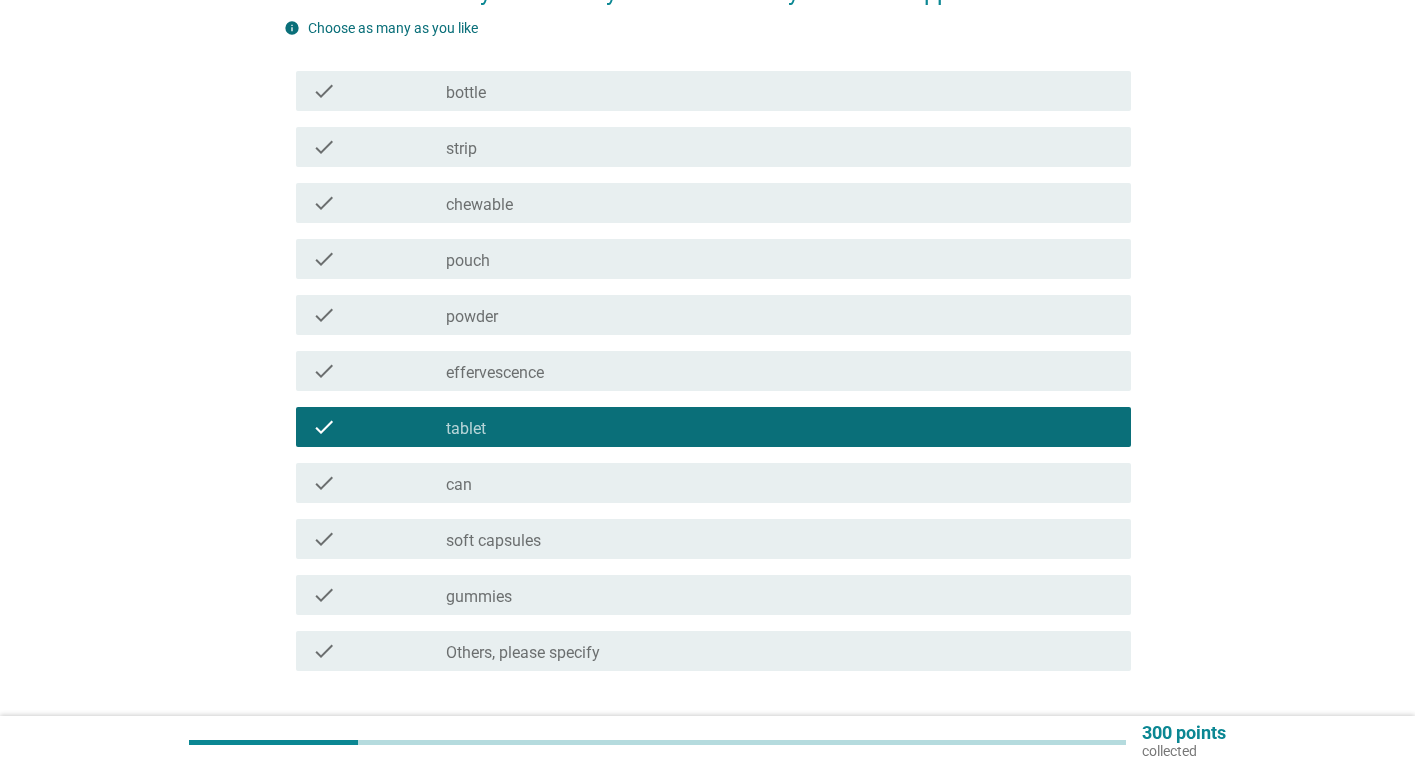scroll, scrollTop: 277, scrollLeft: 0, axis: vertical 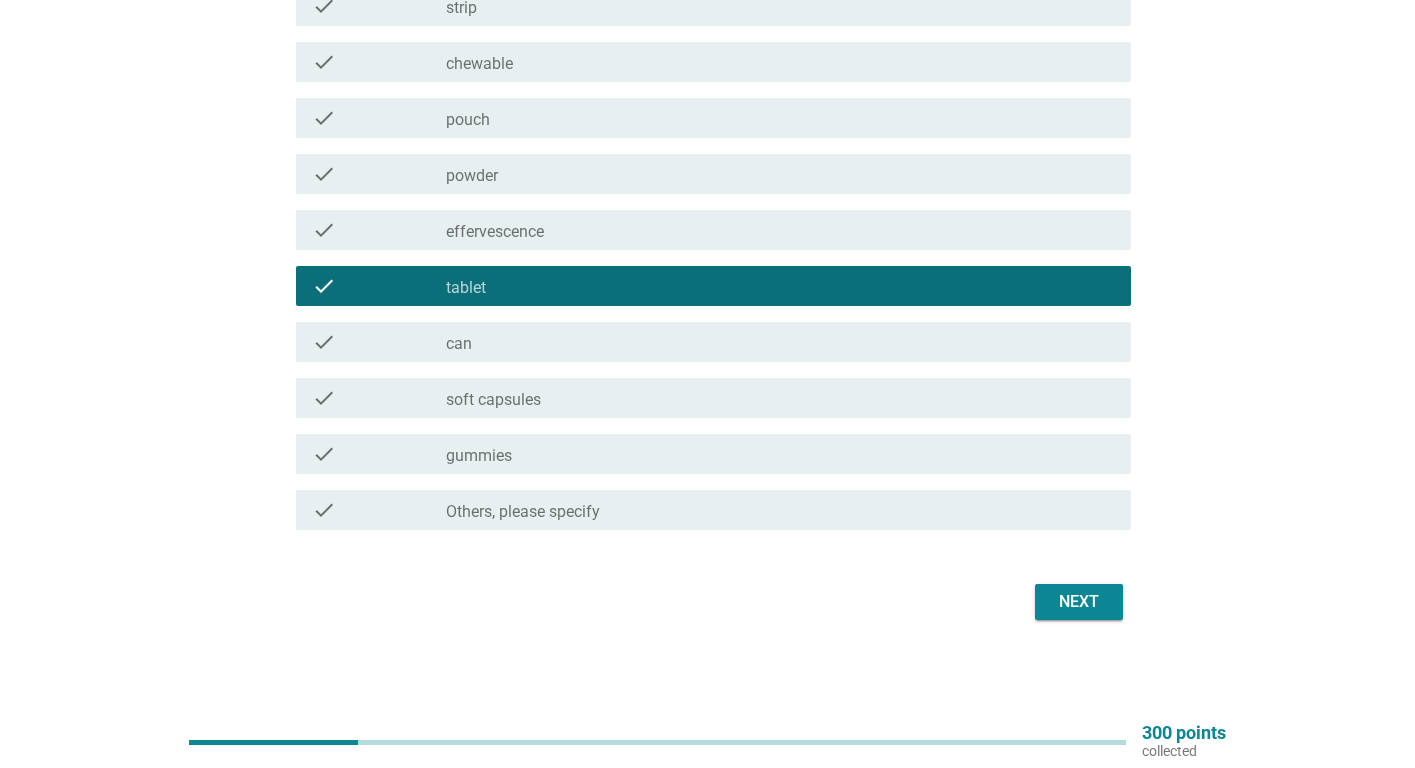 click on "Next" at bounding box center (1079, 602) 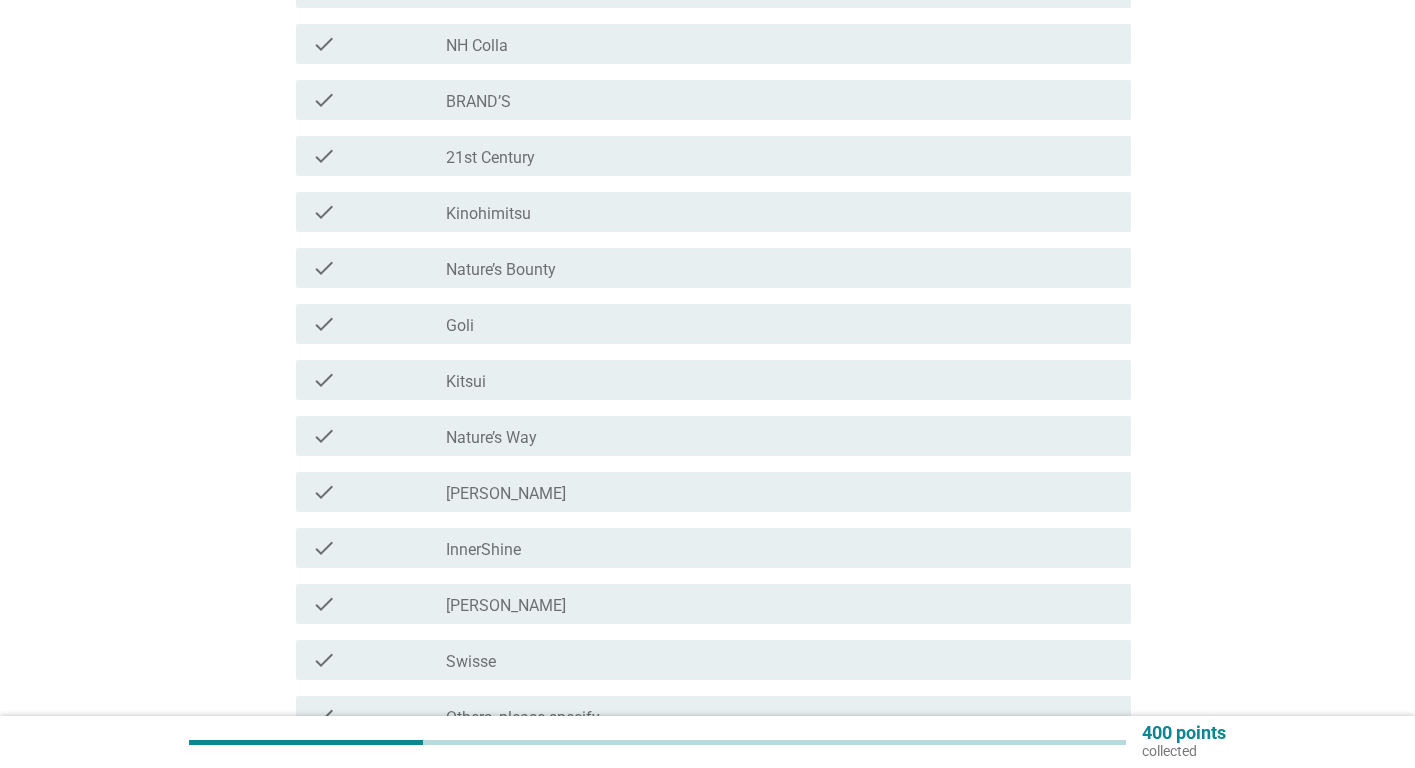 scroll, scrollTop: 267, scrollLeft: 0, axis: vertical 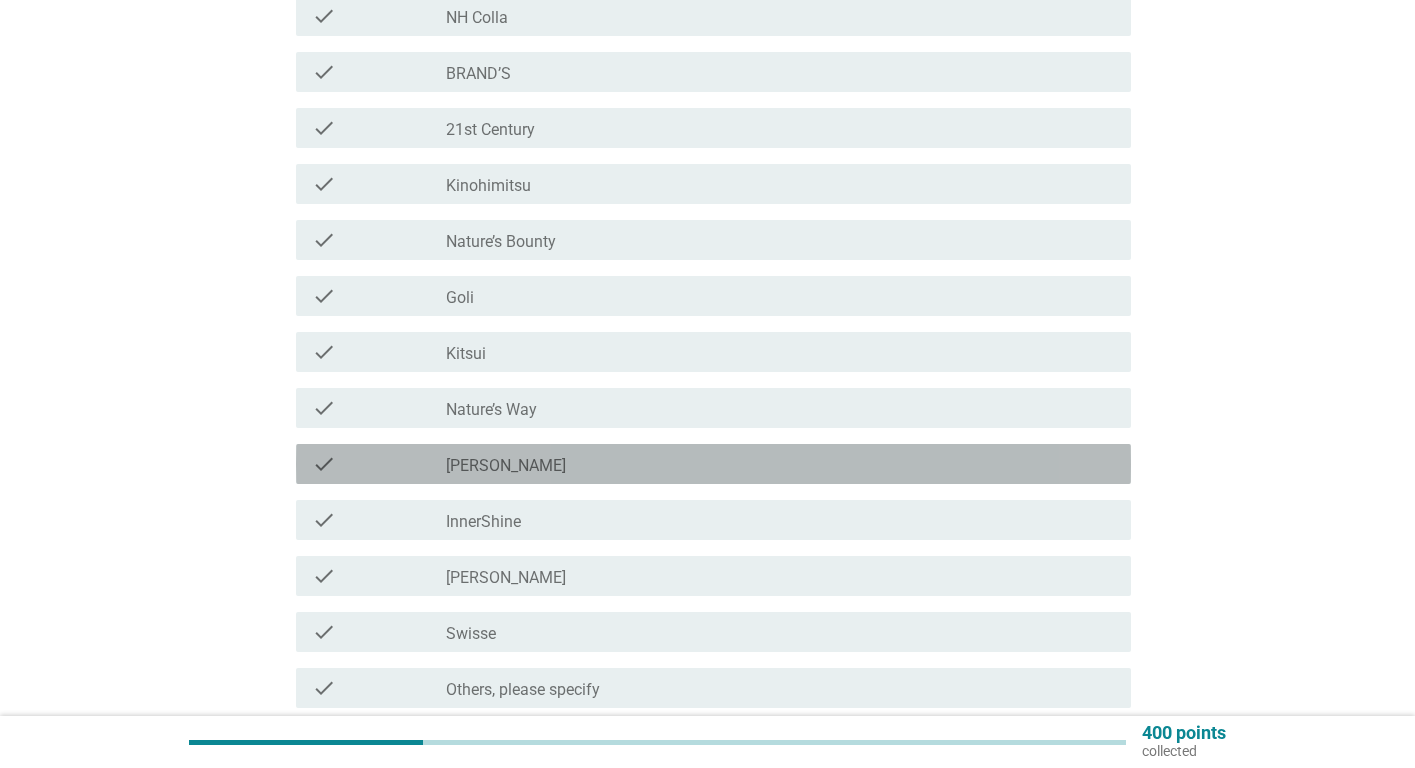 click on "[PERSON_NAME]" at bounding box center (506, 466) 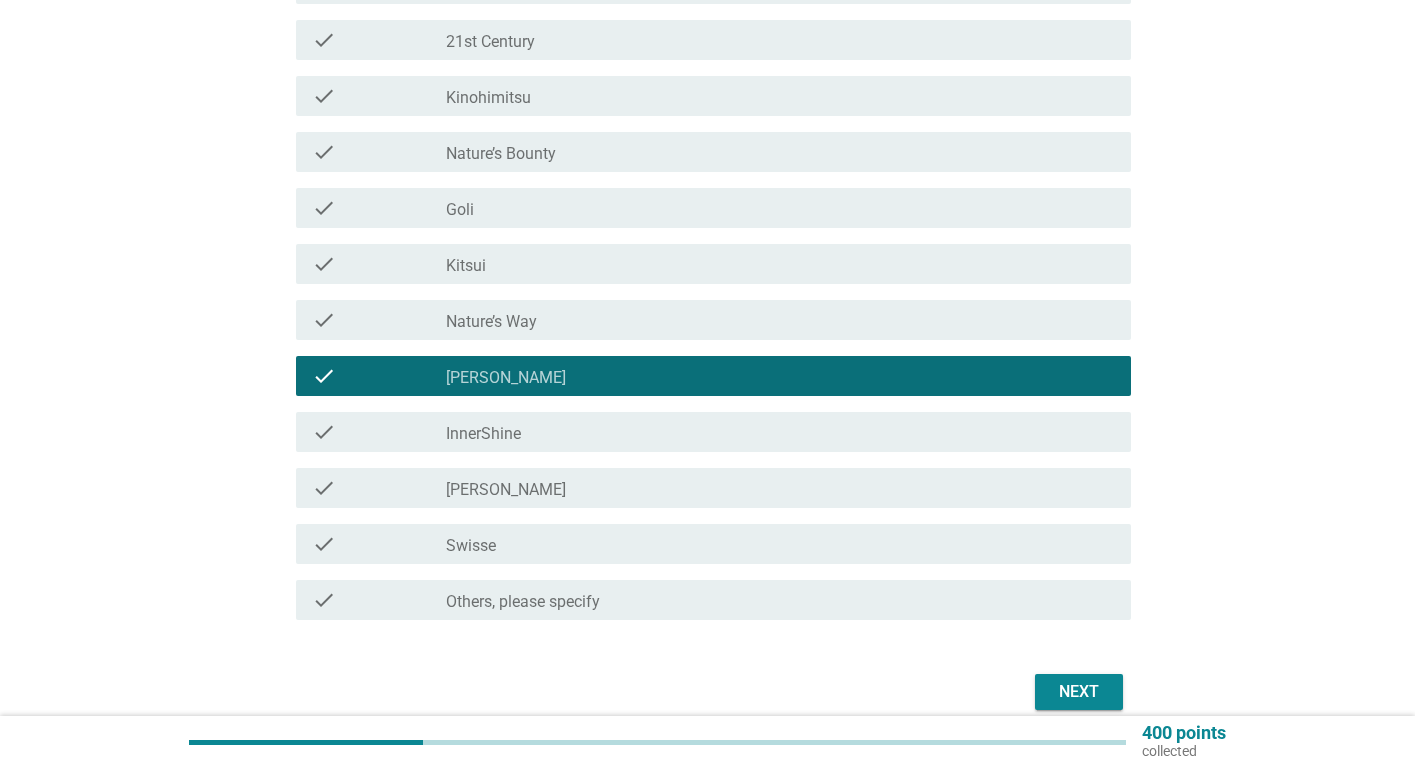 scroll, scrollTop: 400, scrollLeft: 0, axis: vertical 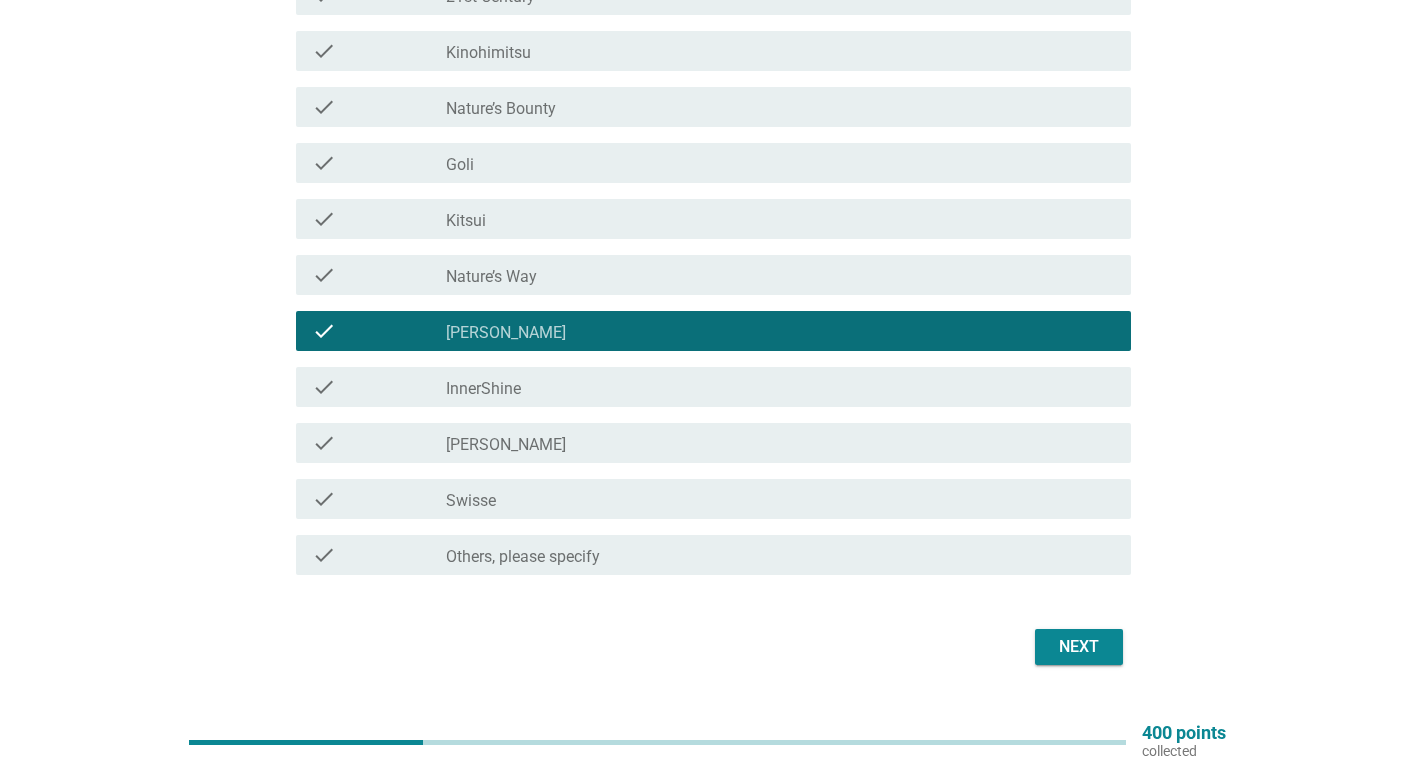 click on "check_box_outline_blank Swisse" at bounding box center [780, 499] 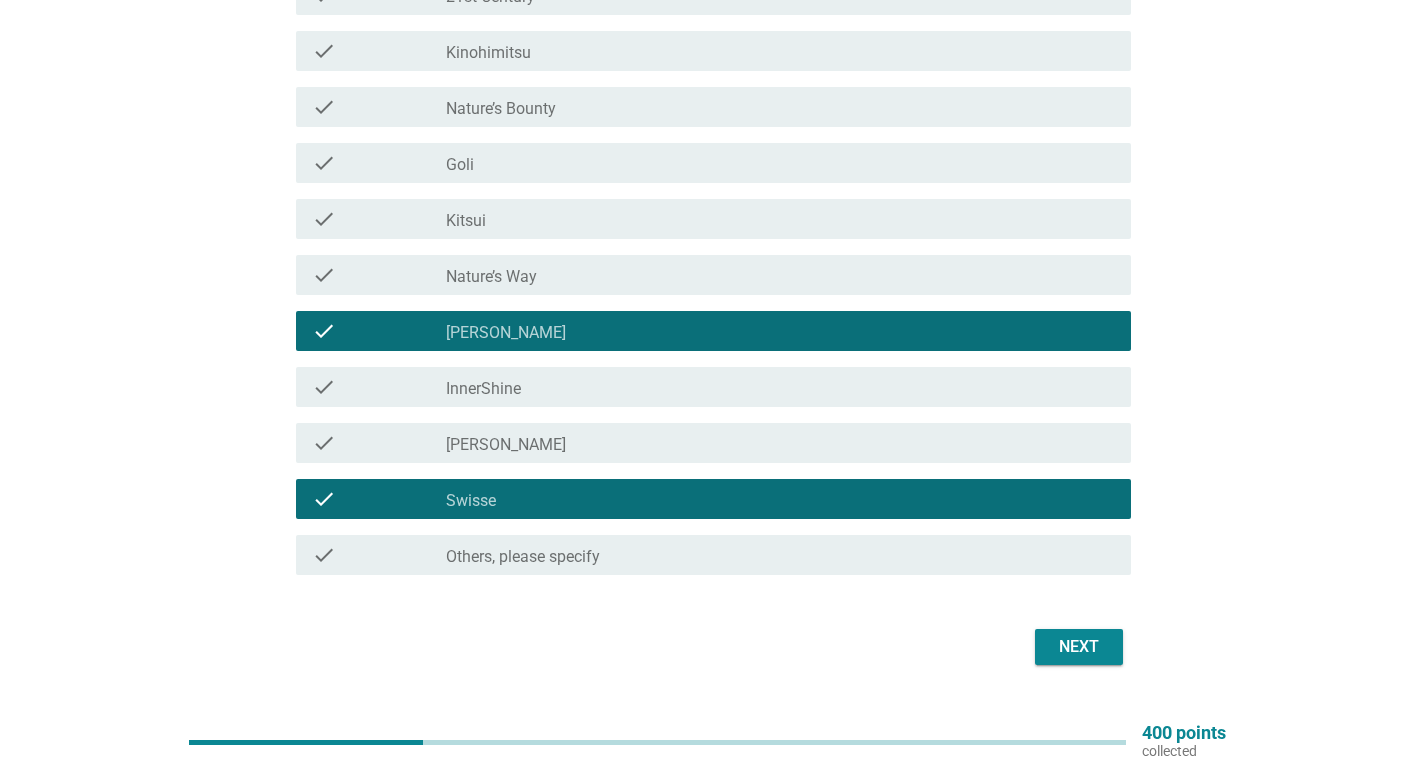 click on "Next" at bounding box center (1079, 647) 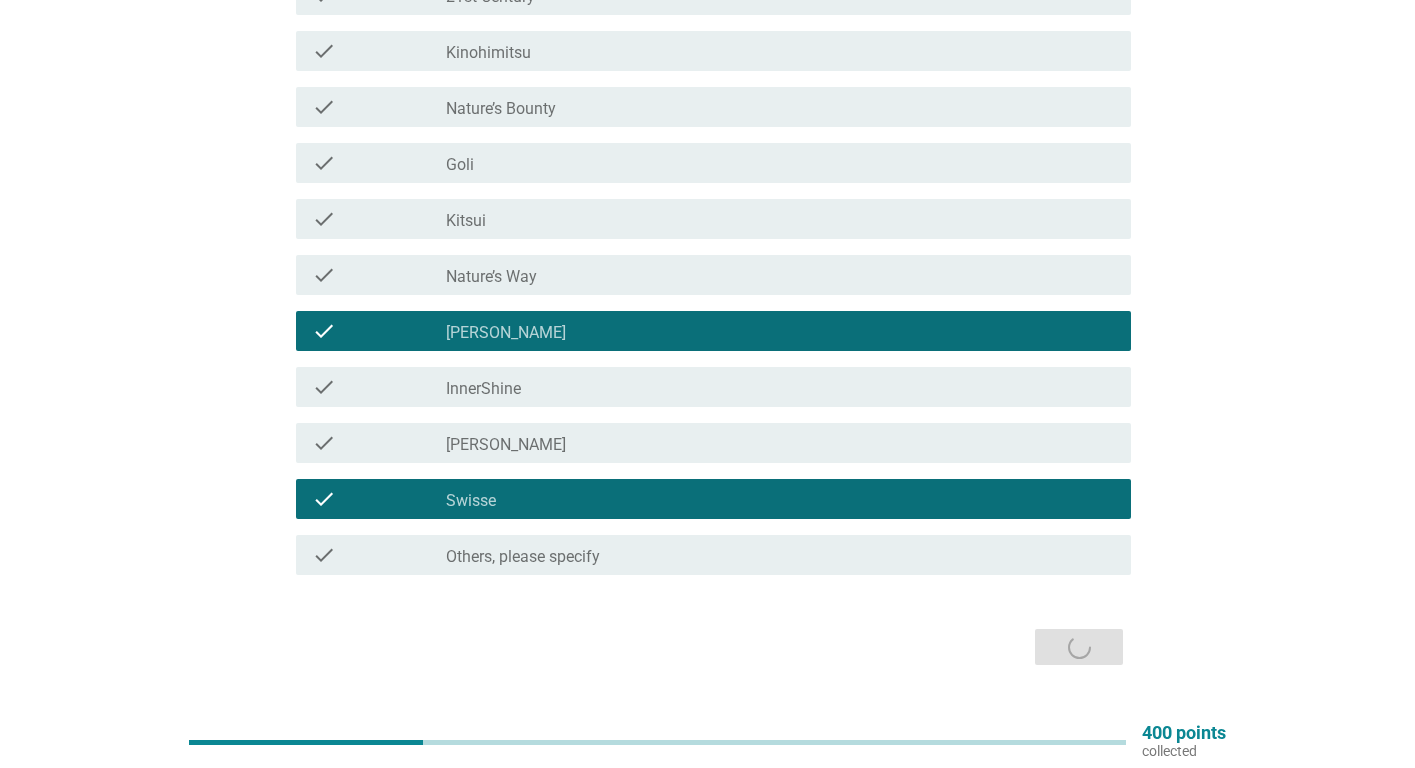 scroll, scrollTop: 0, scrollLeft: 0, axis: both 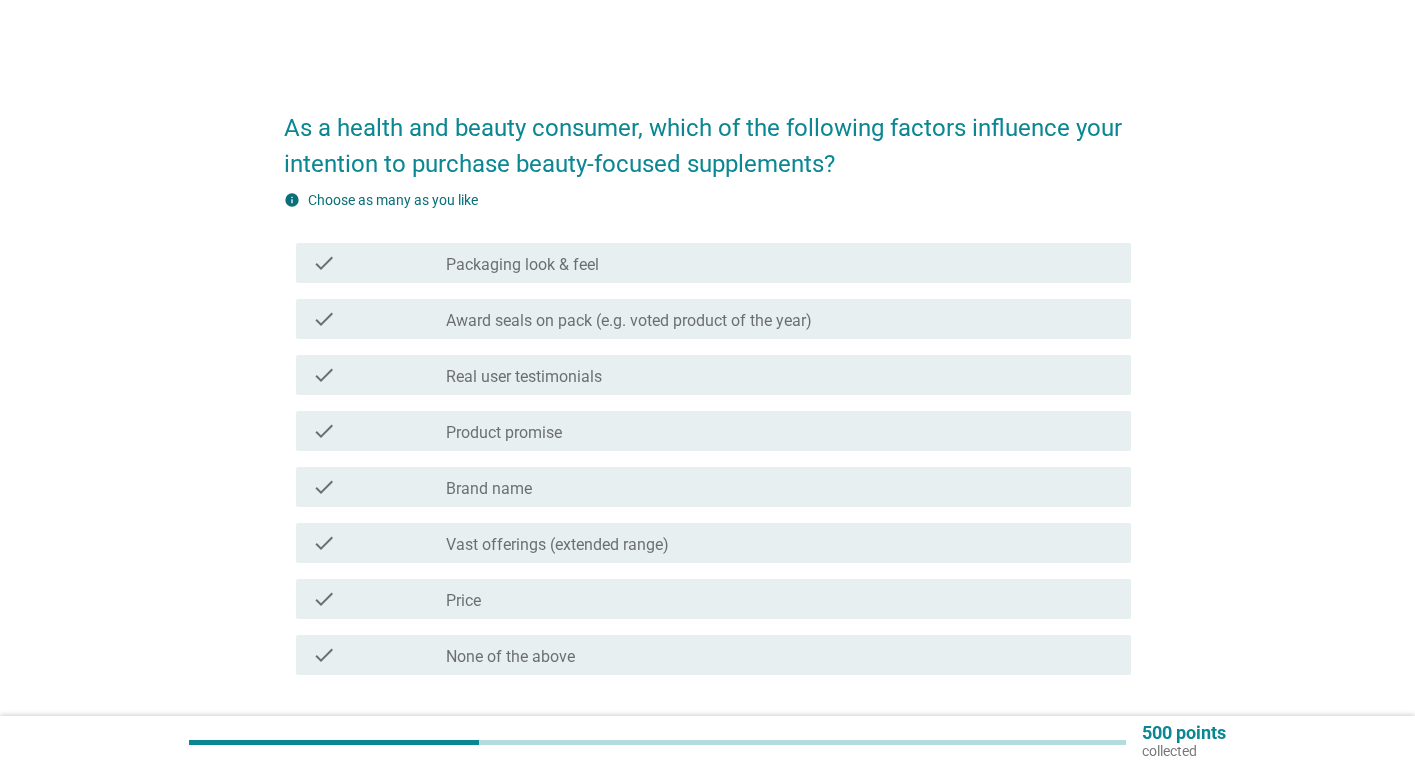 click on "check_box_outline_blank Real user testimonials" at bounding box center [780, 375] 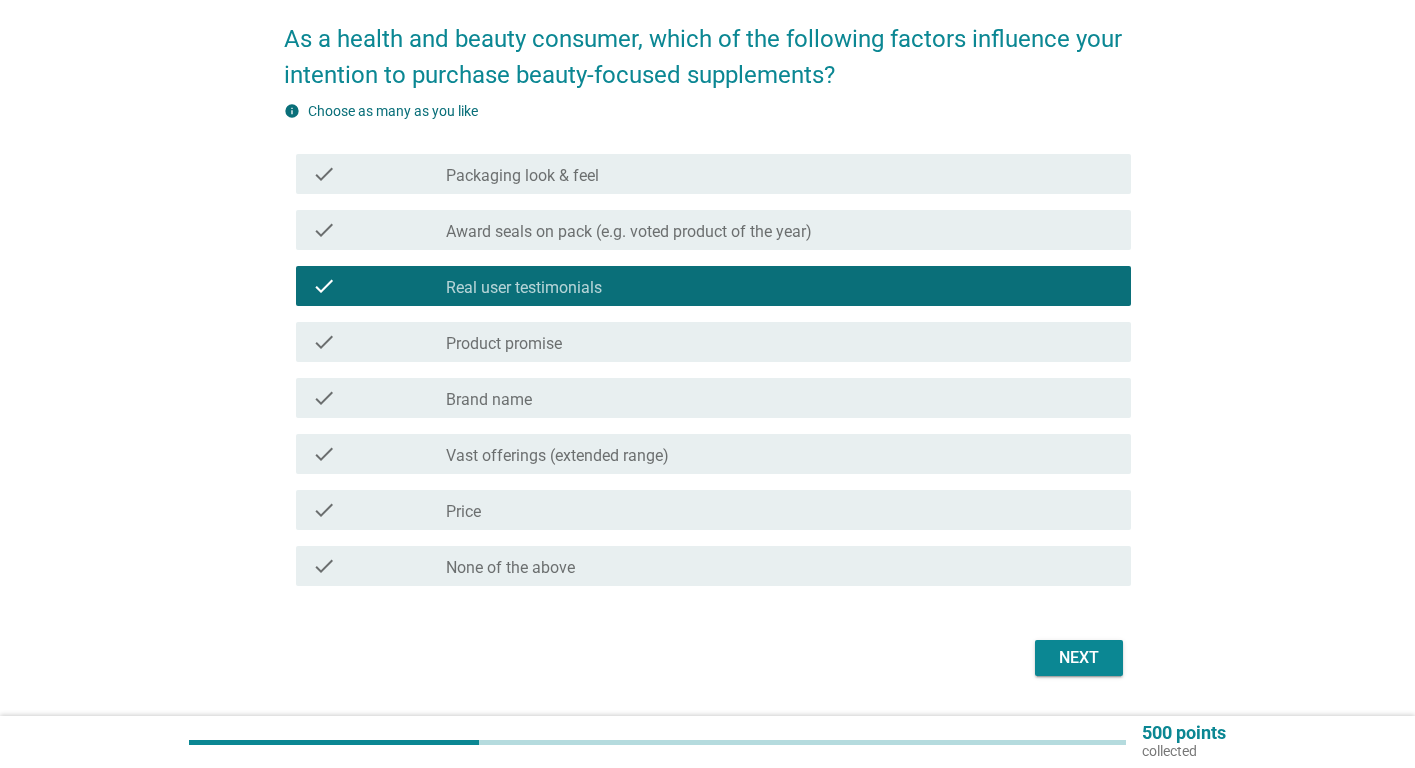 scroll, scrollTop: 133, scrollLeft: 0, axis: vertical 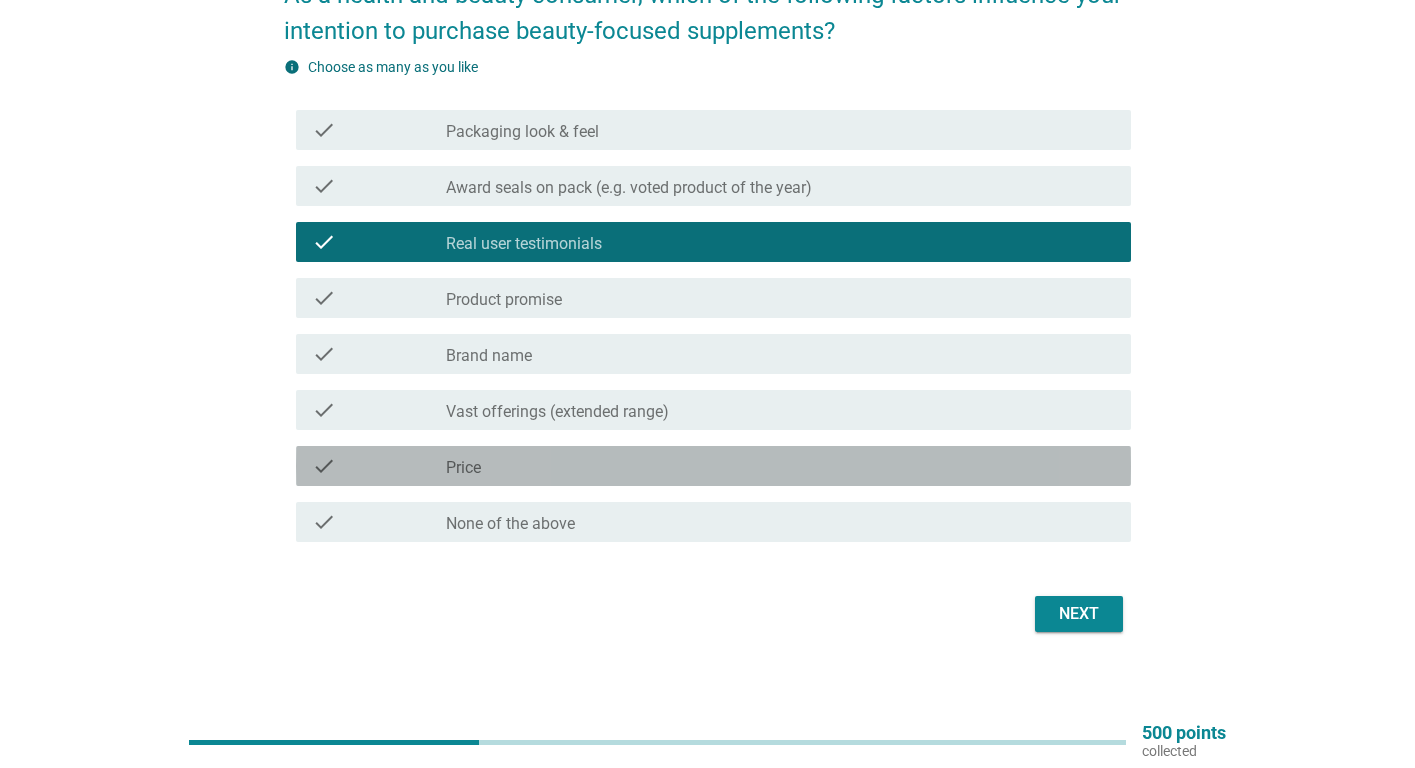 click on "check_box_outline_blank Price" at bounding box center [780, 466] 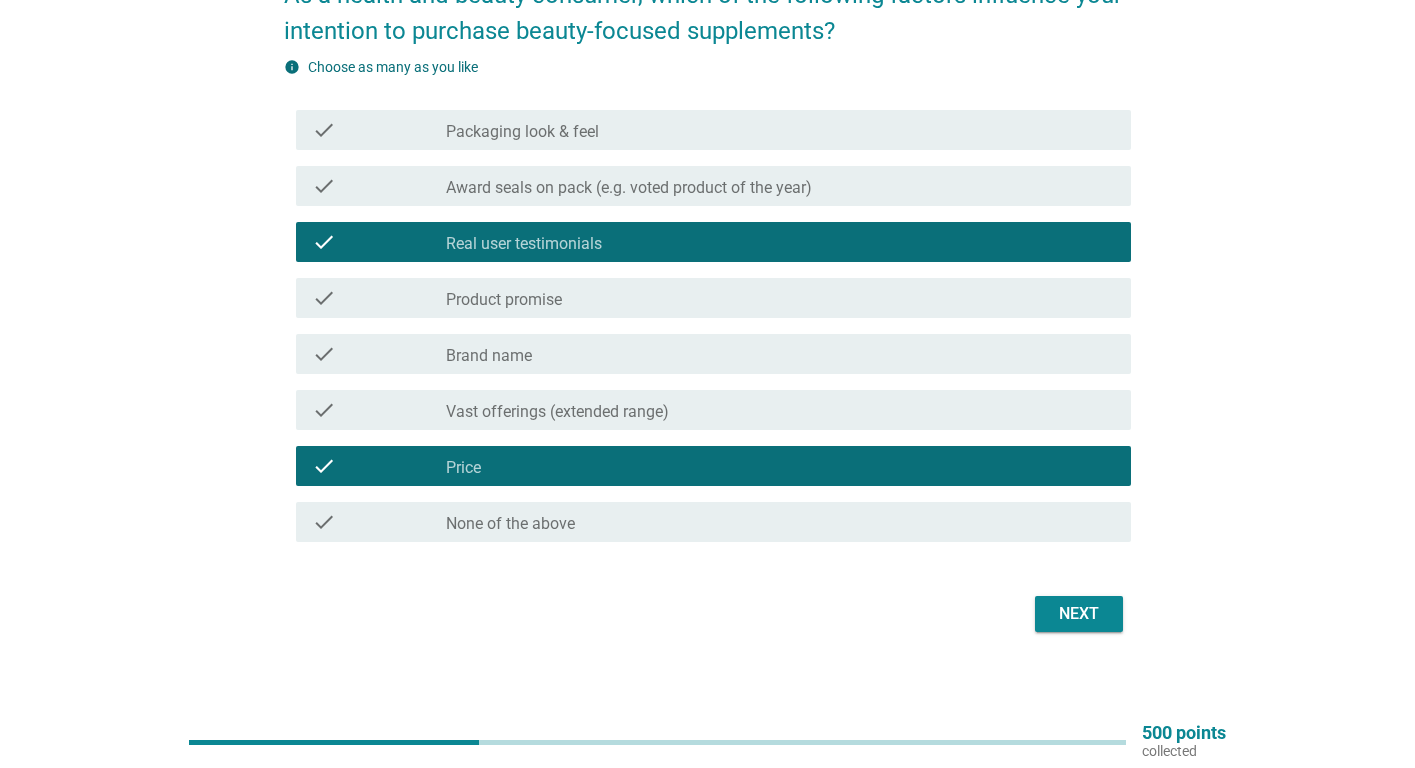 click on "Next" at bounding box center (1079, 614) 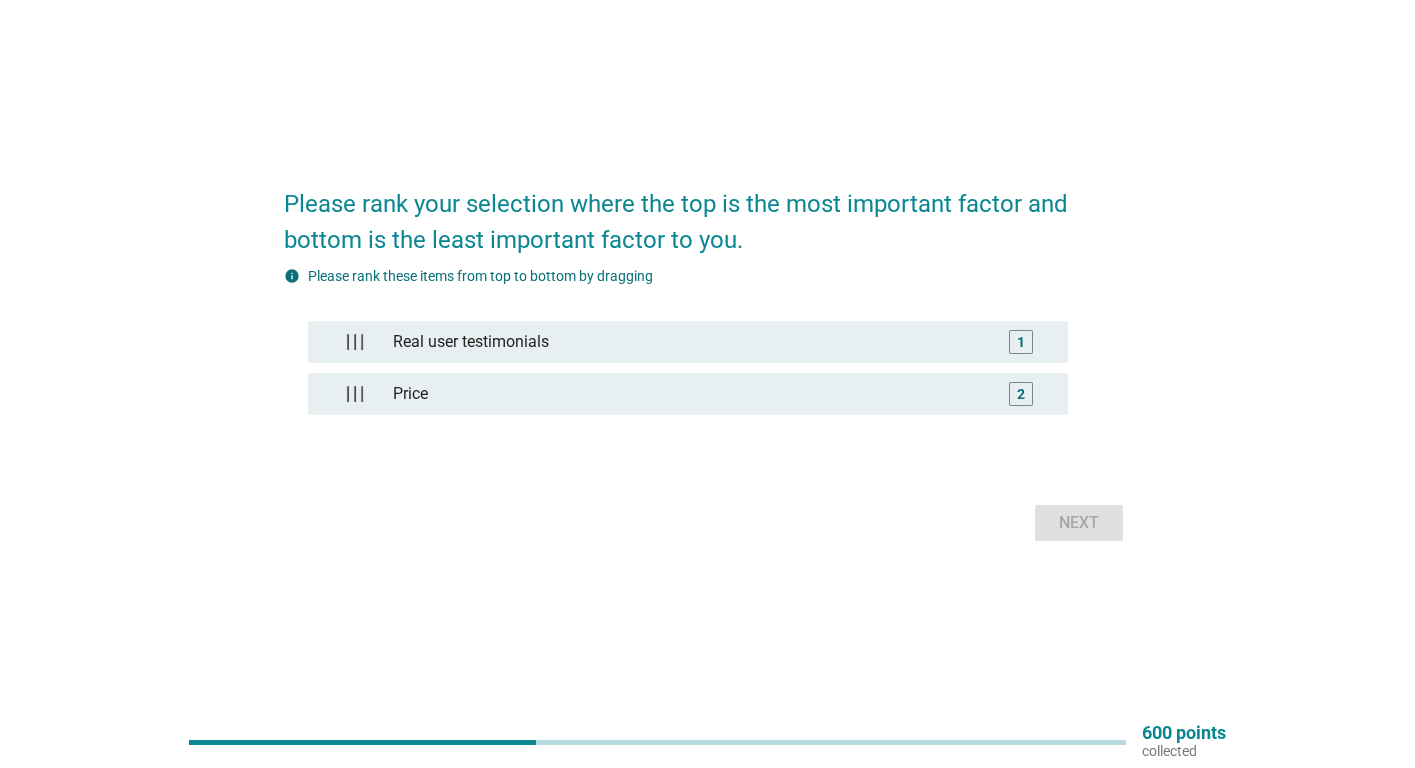 scroll, scrollTop: 52, scrollLeft: 0, axis: vertical 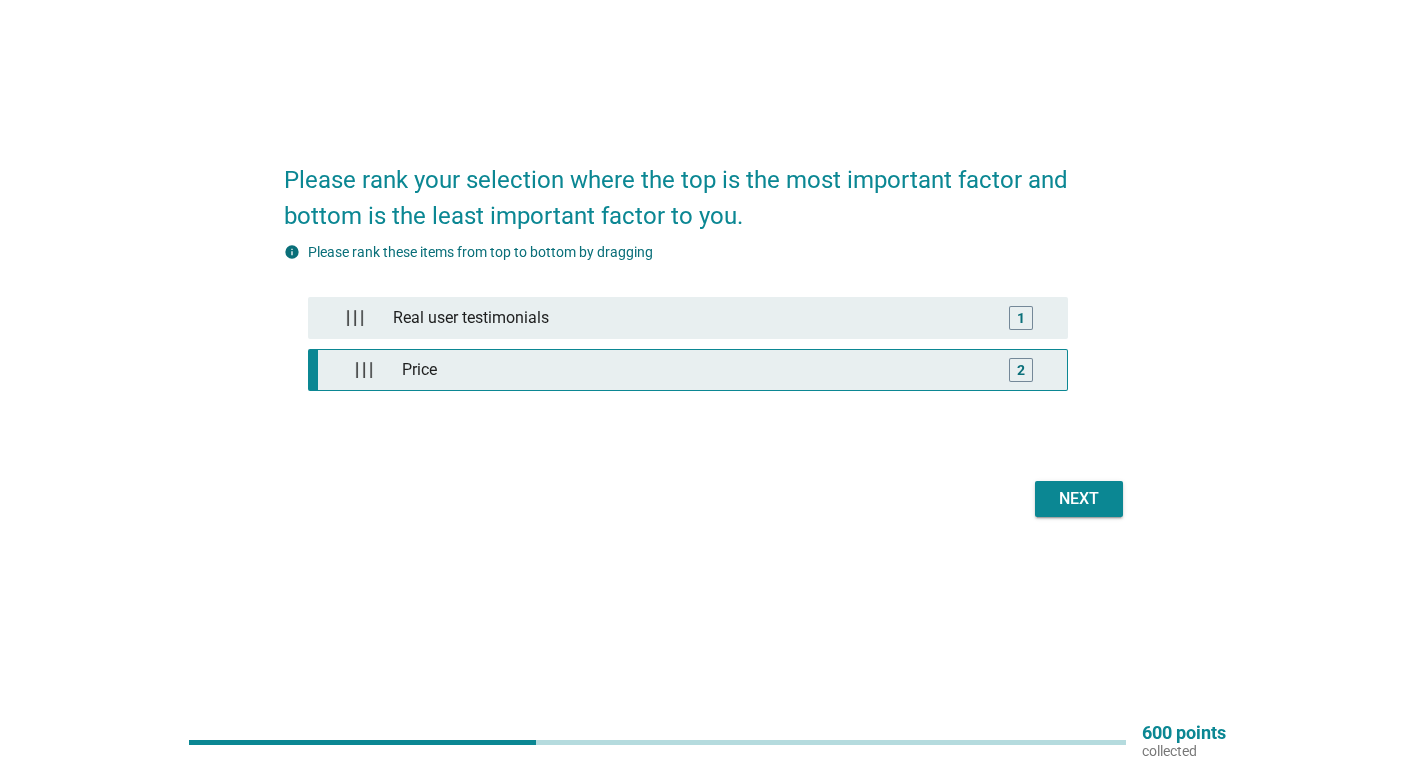 click on "Price" at bounding box center (692, 370) 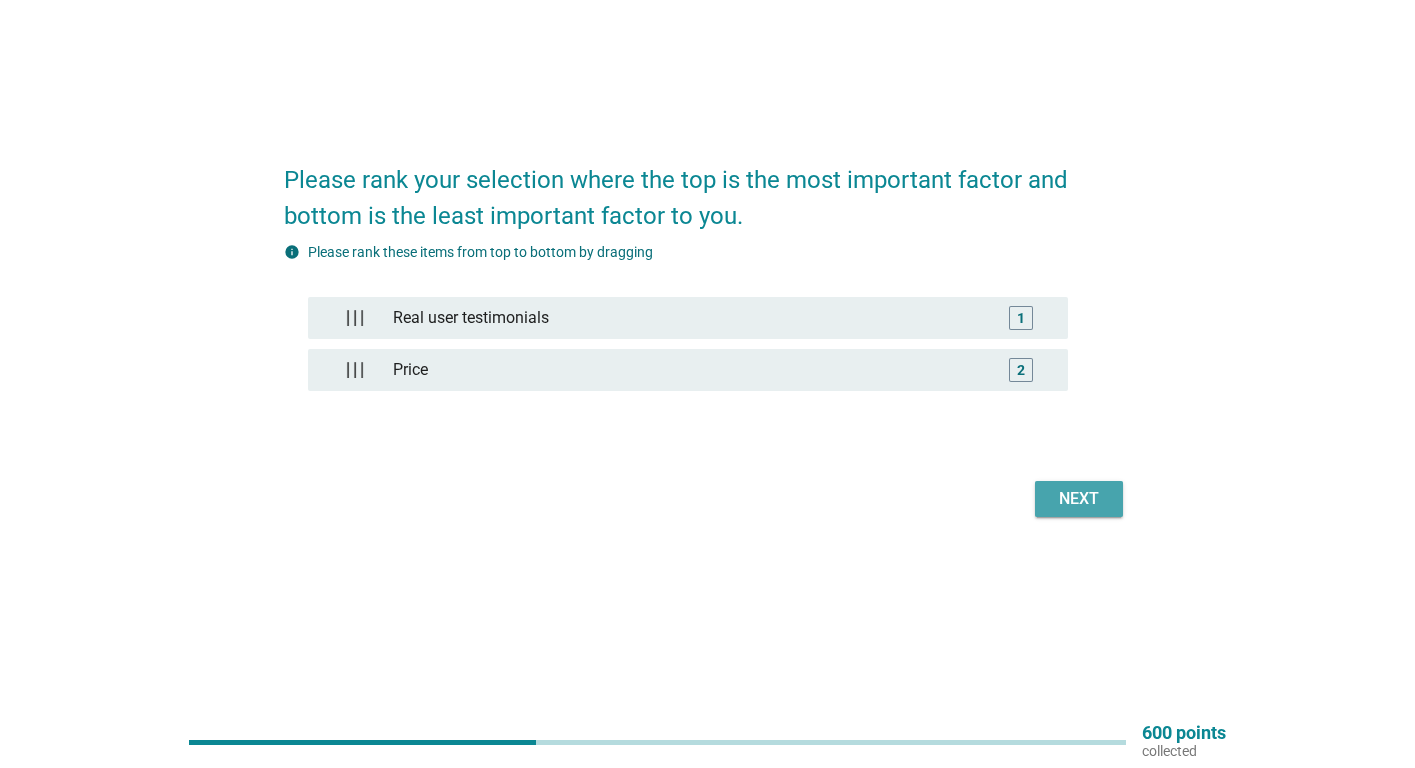 click on "Next" at bounding box center (1079, 499) 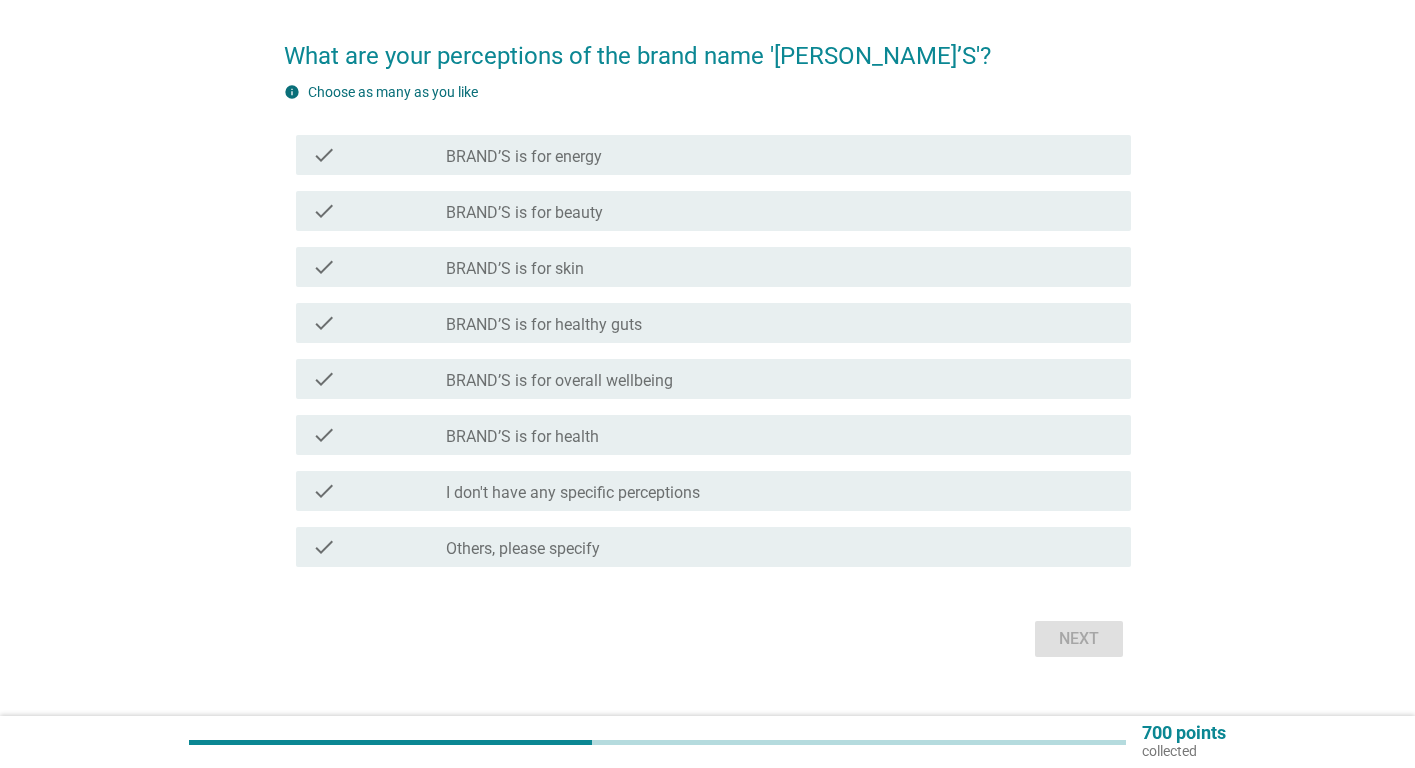 scroll, scrollTop: 109, scrollLeft: 0, axis: vertical 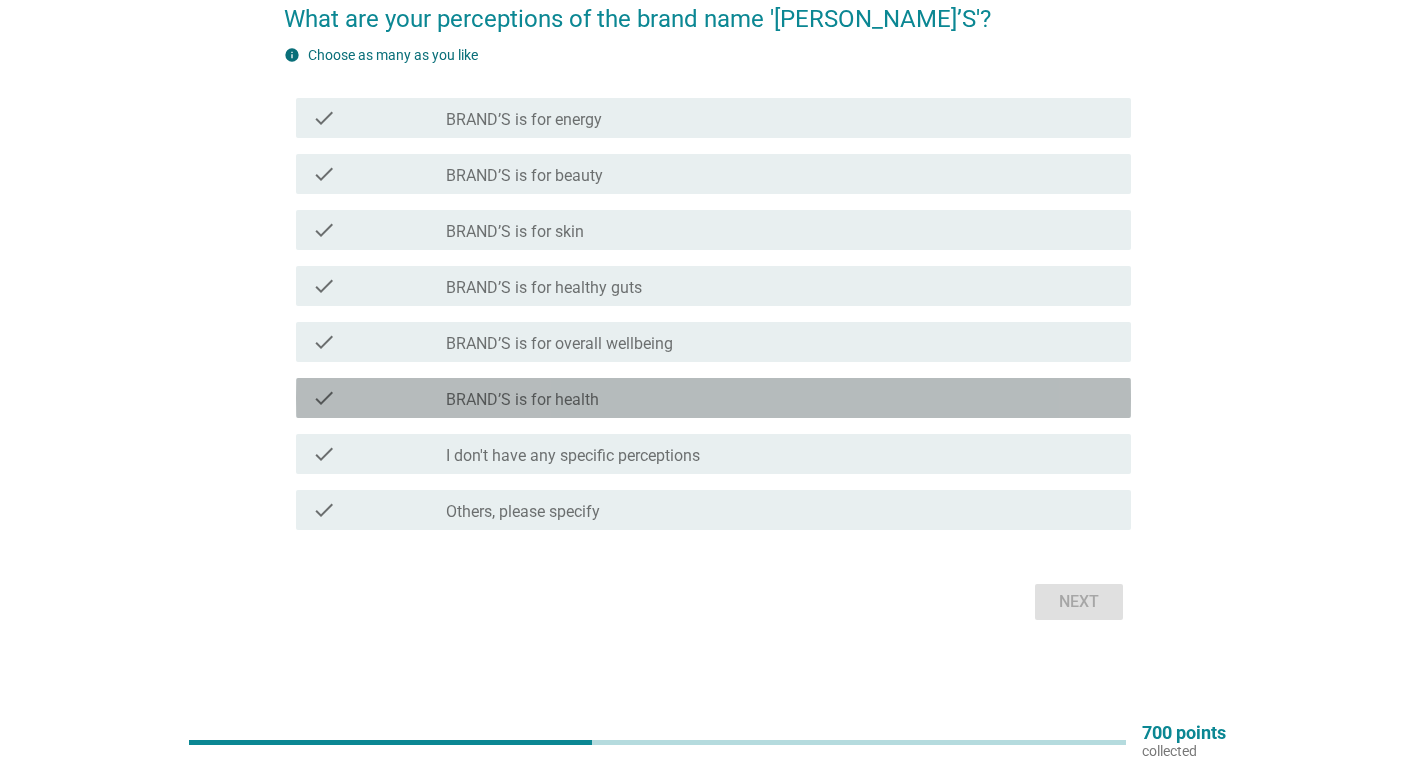click on "check_box_outline_blank BRAND’S is for health" at bounding box center [780, 398] 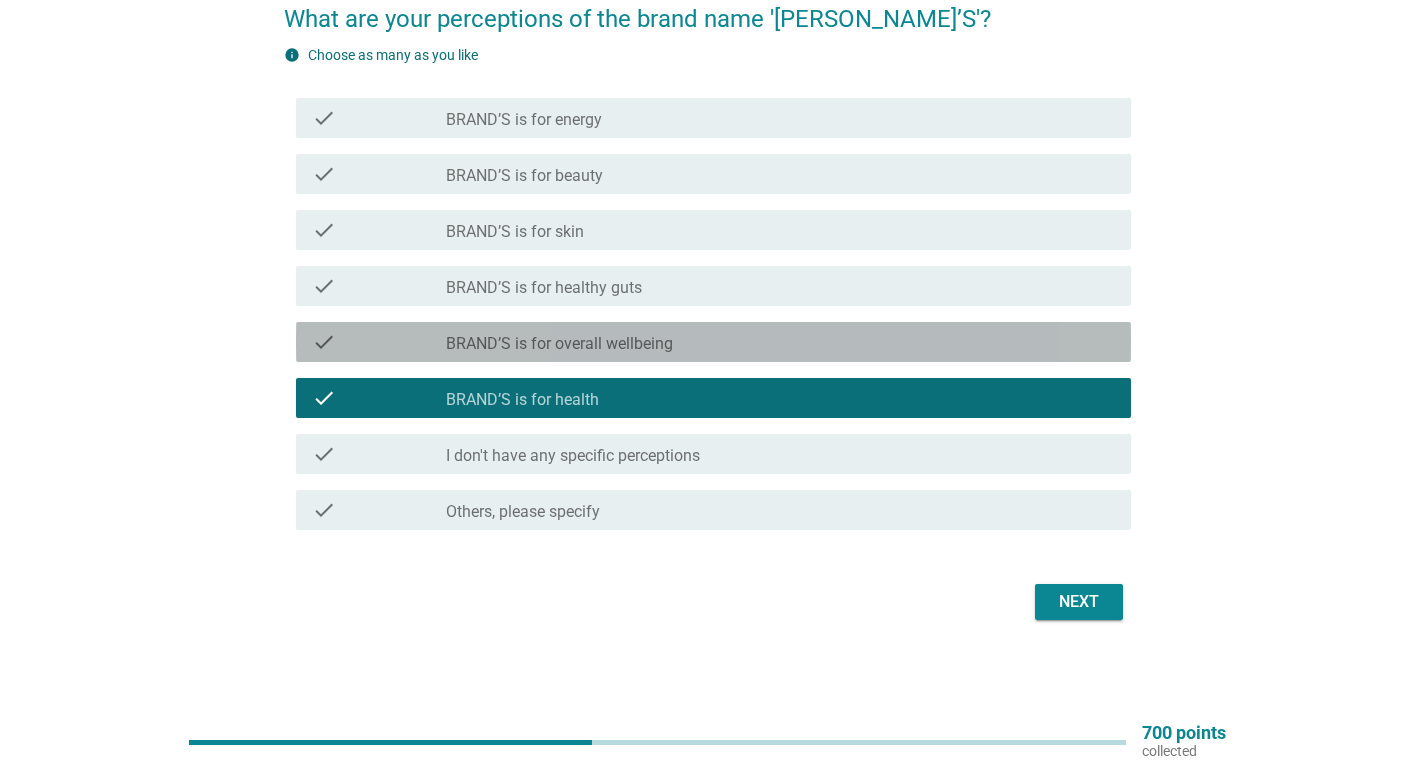 click on "check_box_outline_blank BRAND’S is for overall wellbeing" at bounding box center [780, 342] 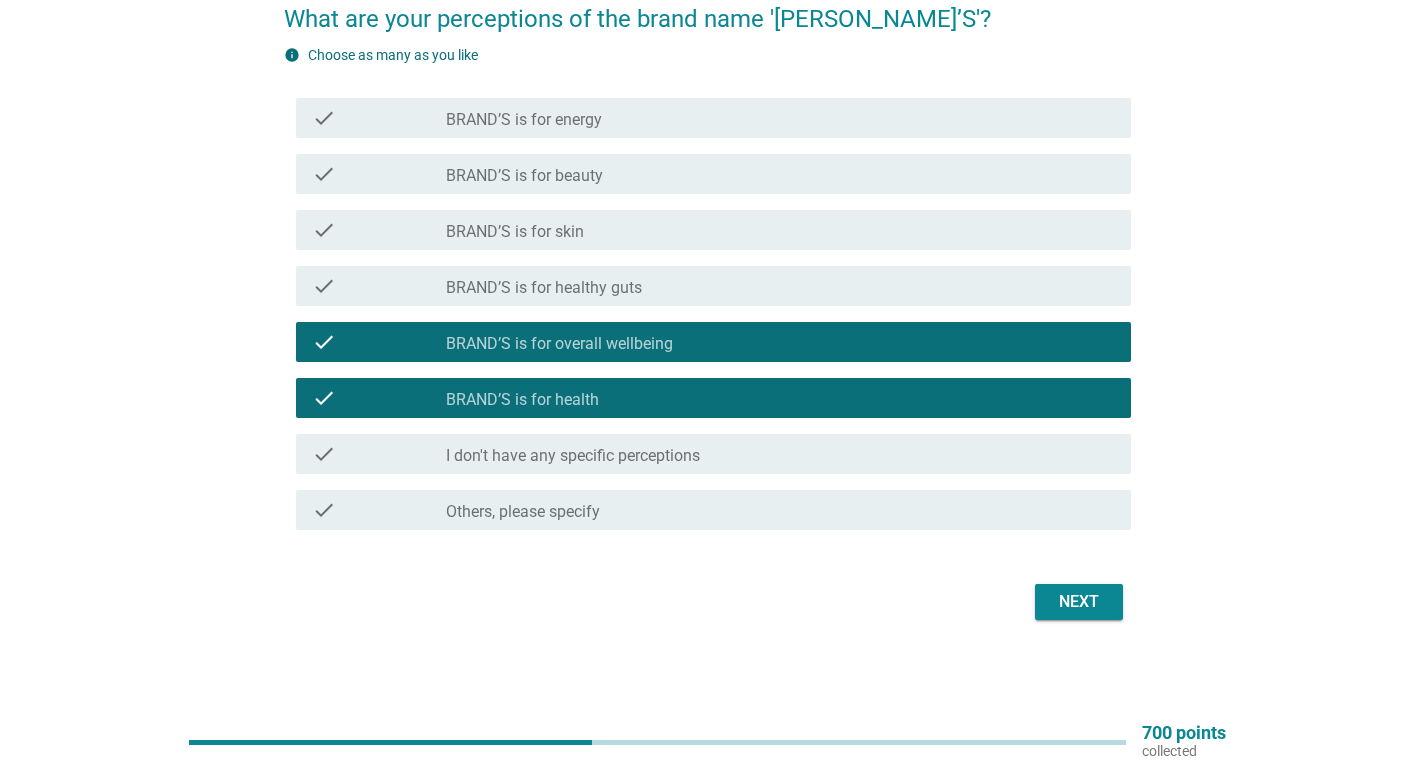click on "check     check_box_outline_blank BRAND’S is for skin" at bounding box center (713, 230) 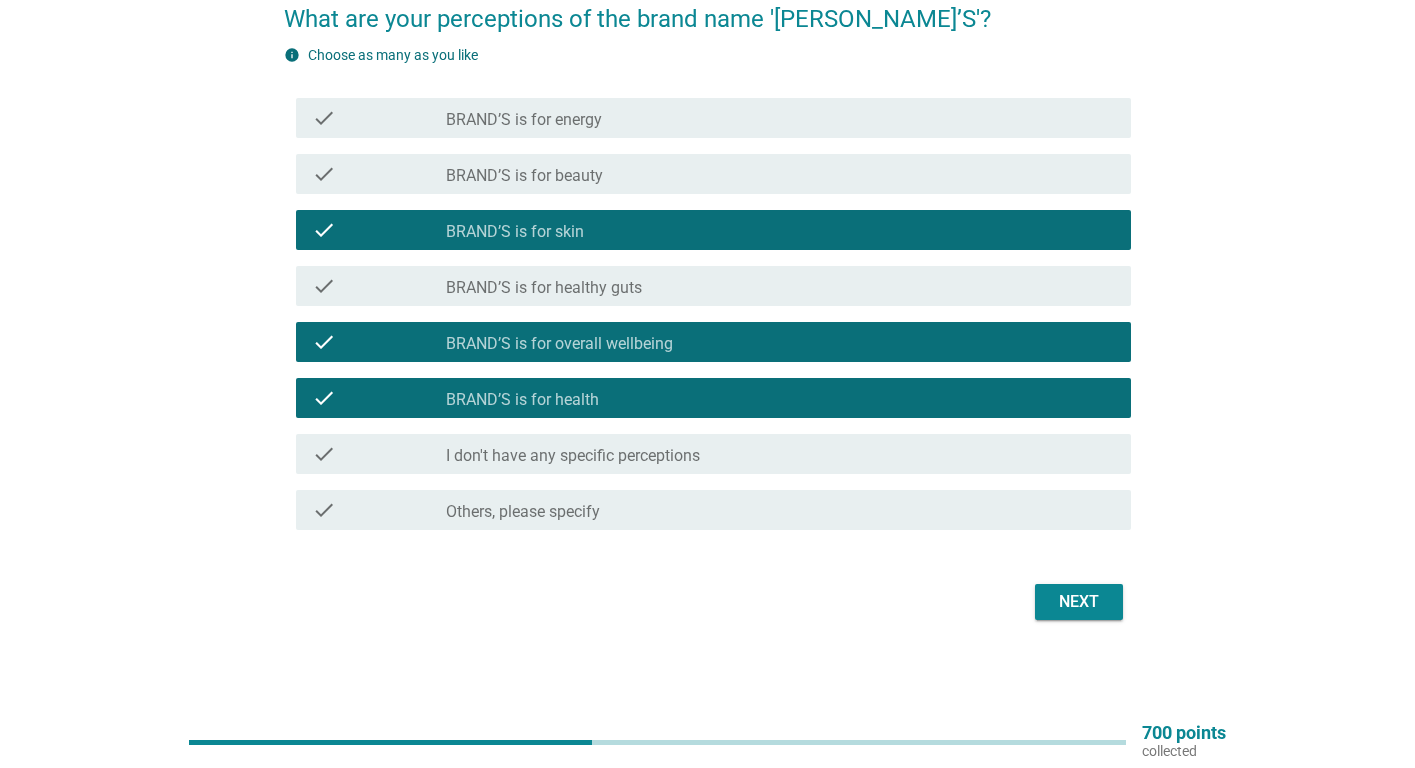 click on "check_box_outline_blank BRAND’S is for beauty" at bounding box center [780, 174] 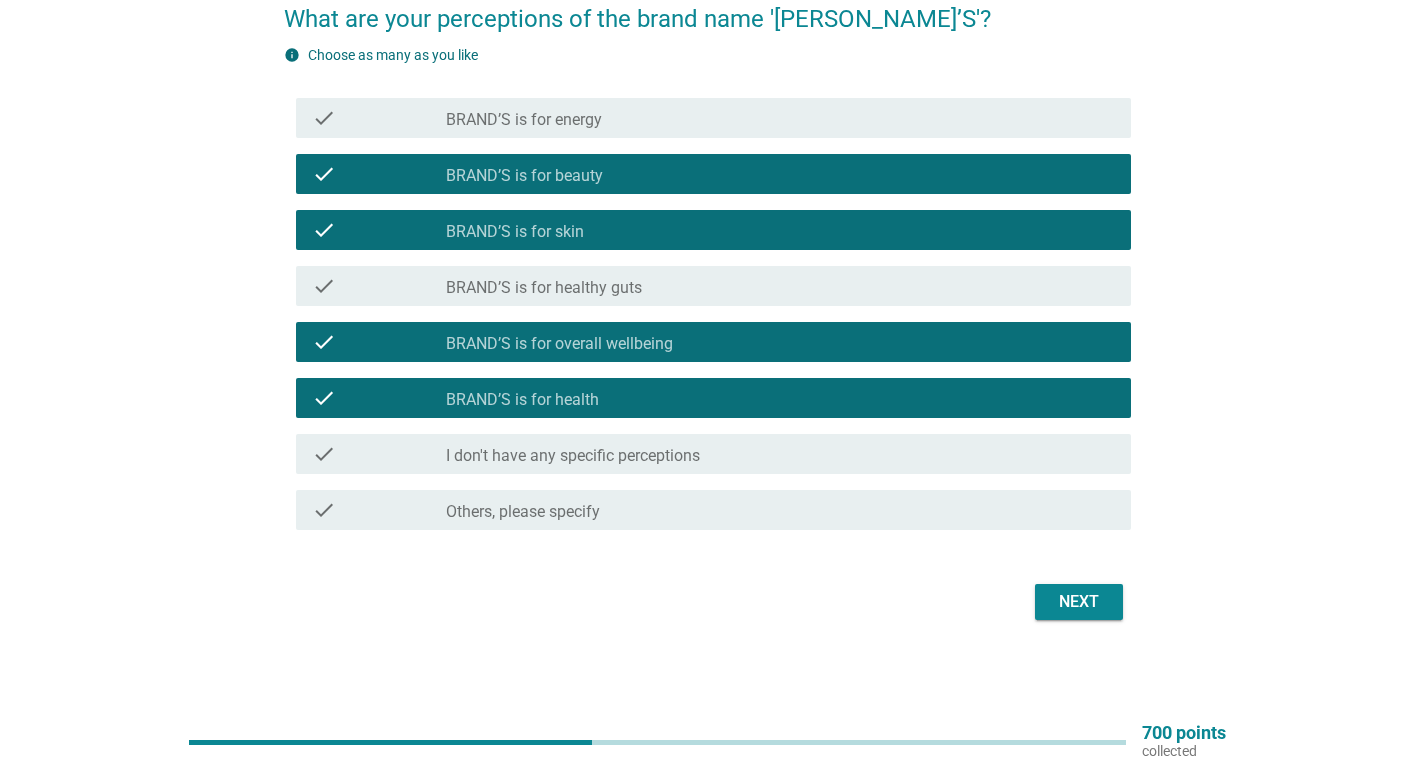 click on "Next" at bounding box center (1079, 602) 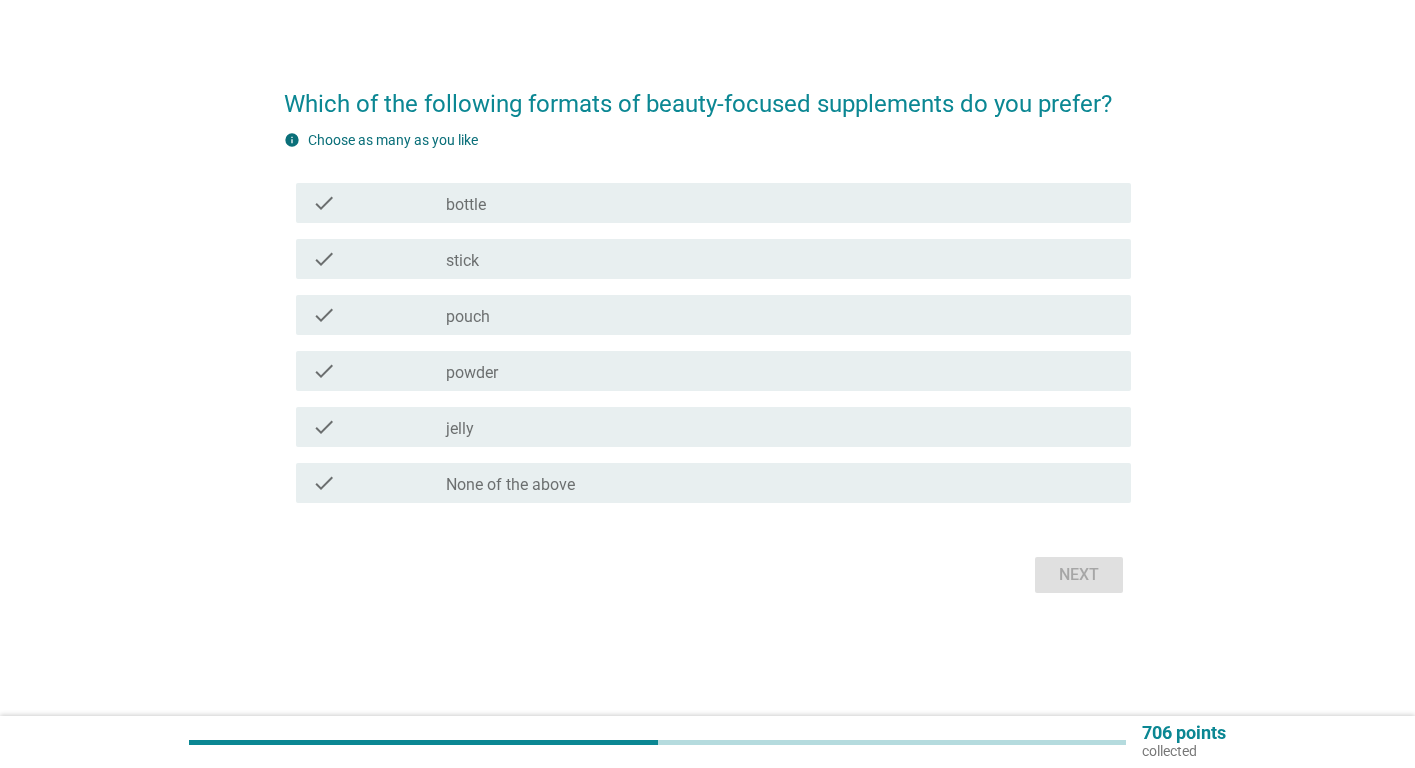 scroll, scrollTop: 0, scrollLeft: 0, axis: both 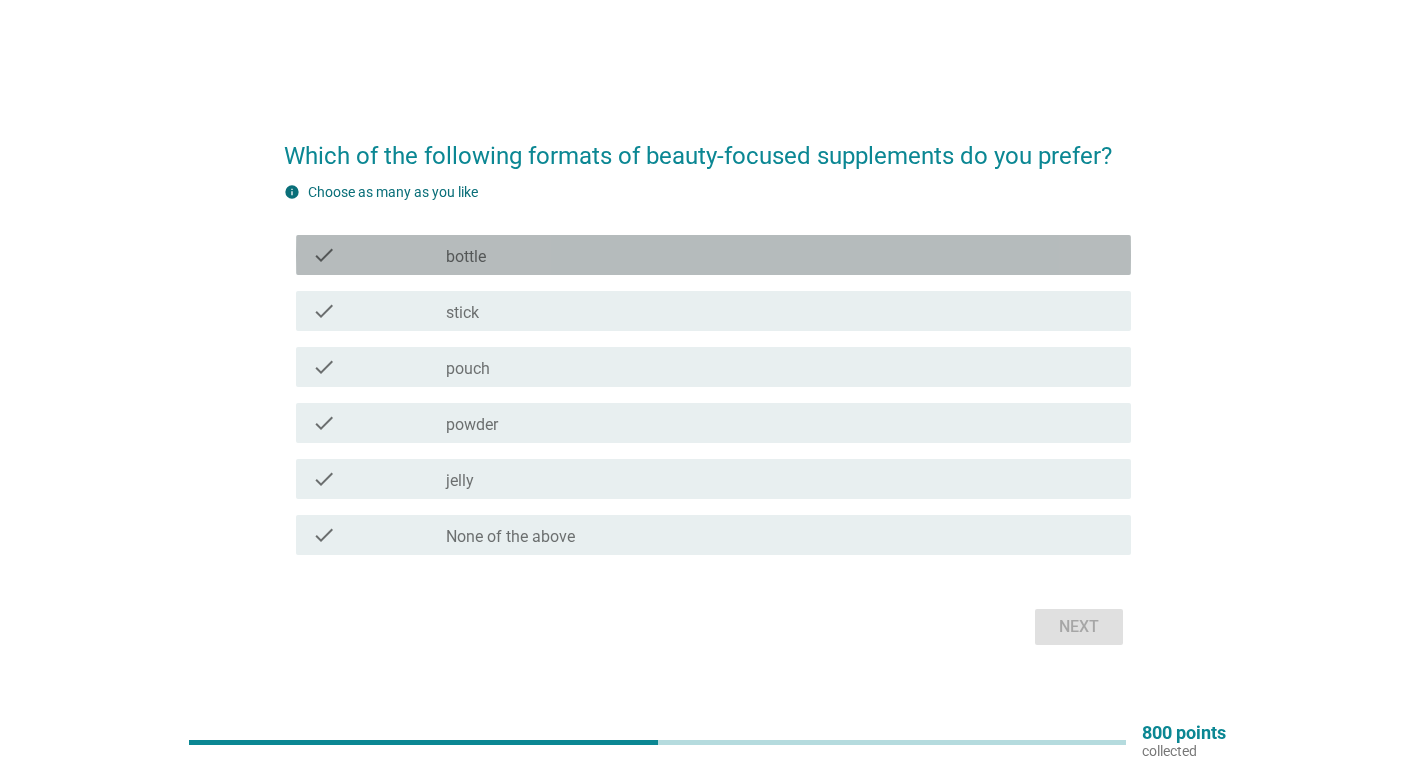 click on "check_box_outline_blank bottle" at bounding box center (780, 255) 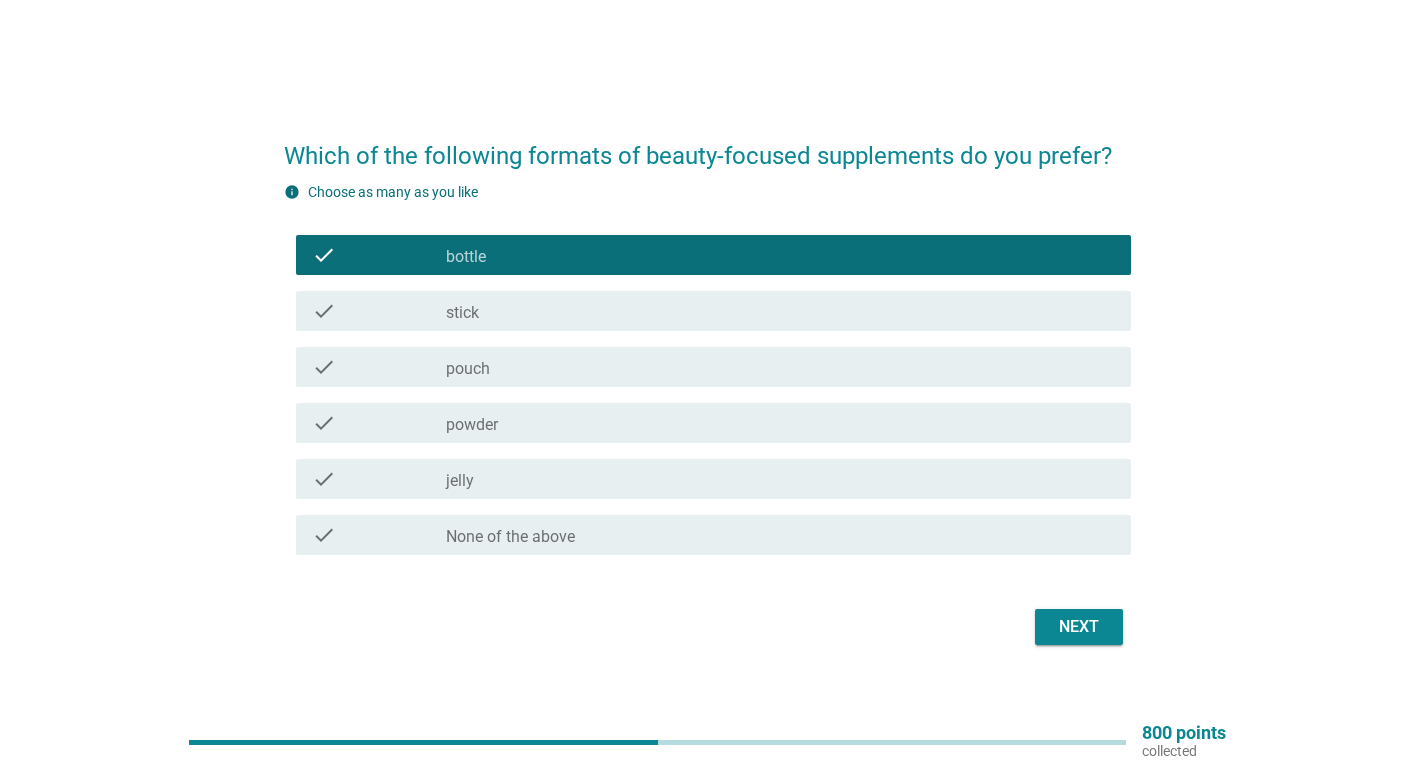 click on "Next" at bounding box center [1079, 627] 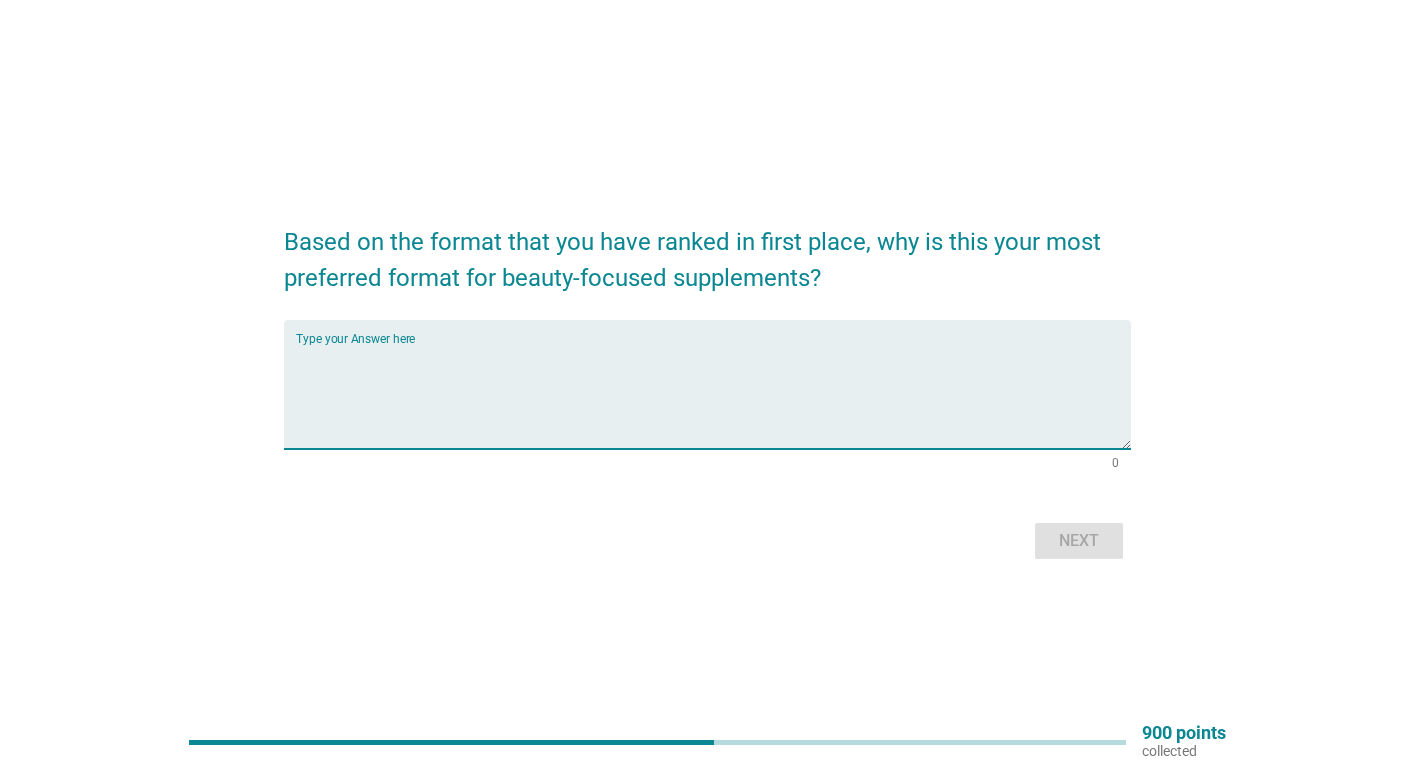 click at bounding box center (713, 396) 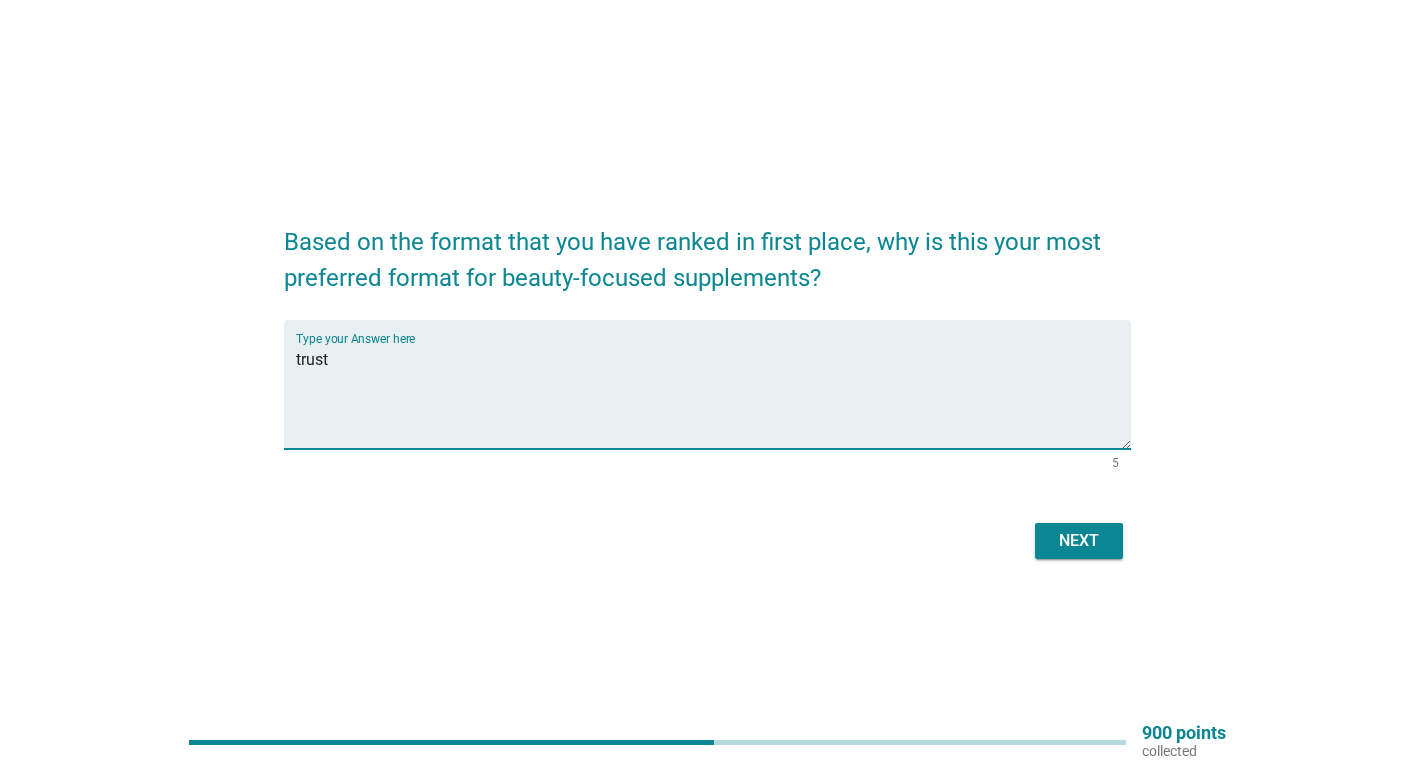 type on "trust" 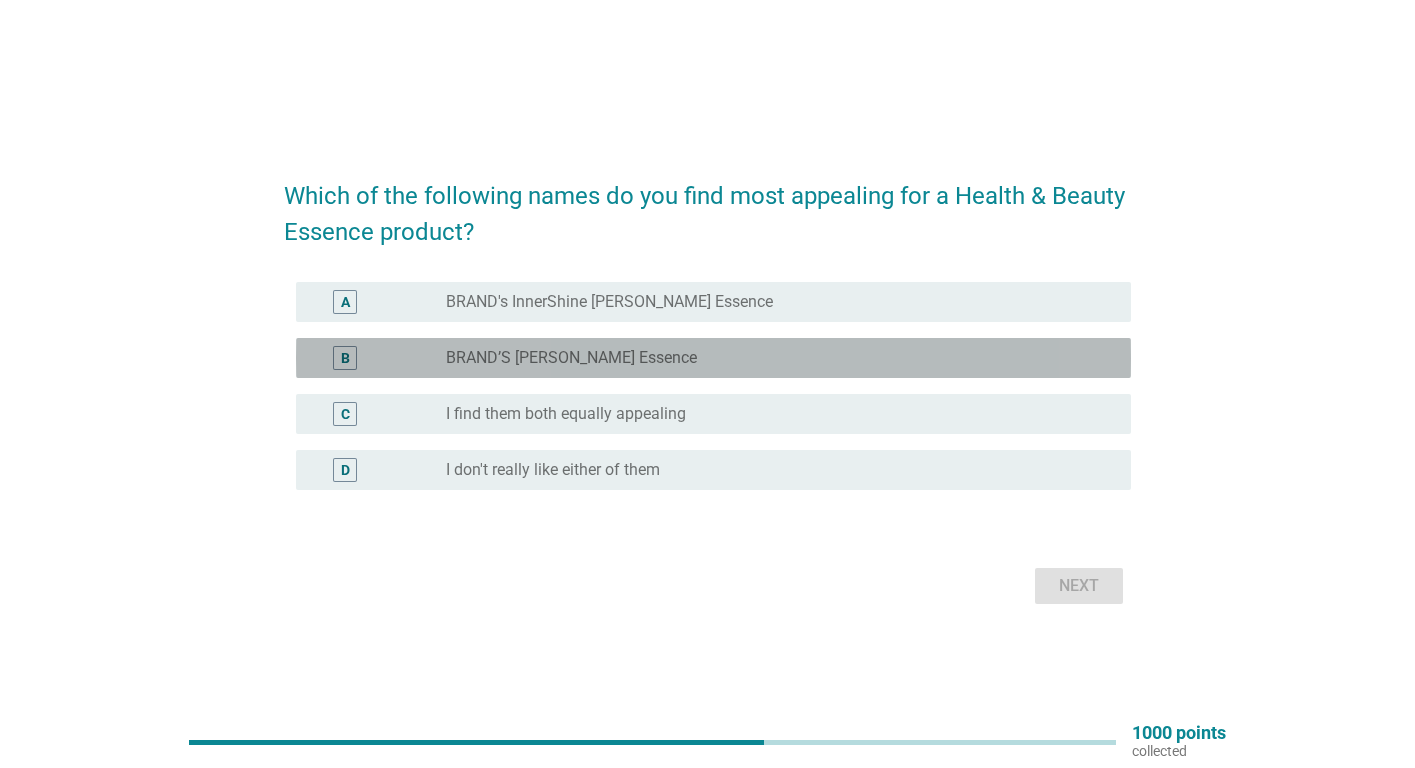 click on "radio_button_unchecked BRAND’S [PERSON_NAME] Essence" at bounding box center (772, 358) 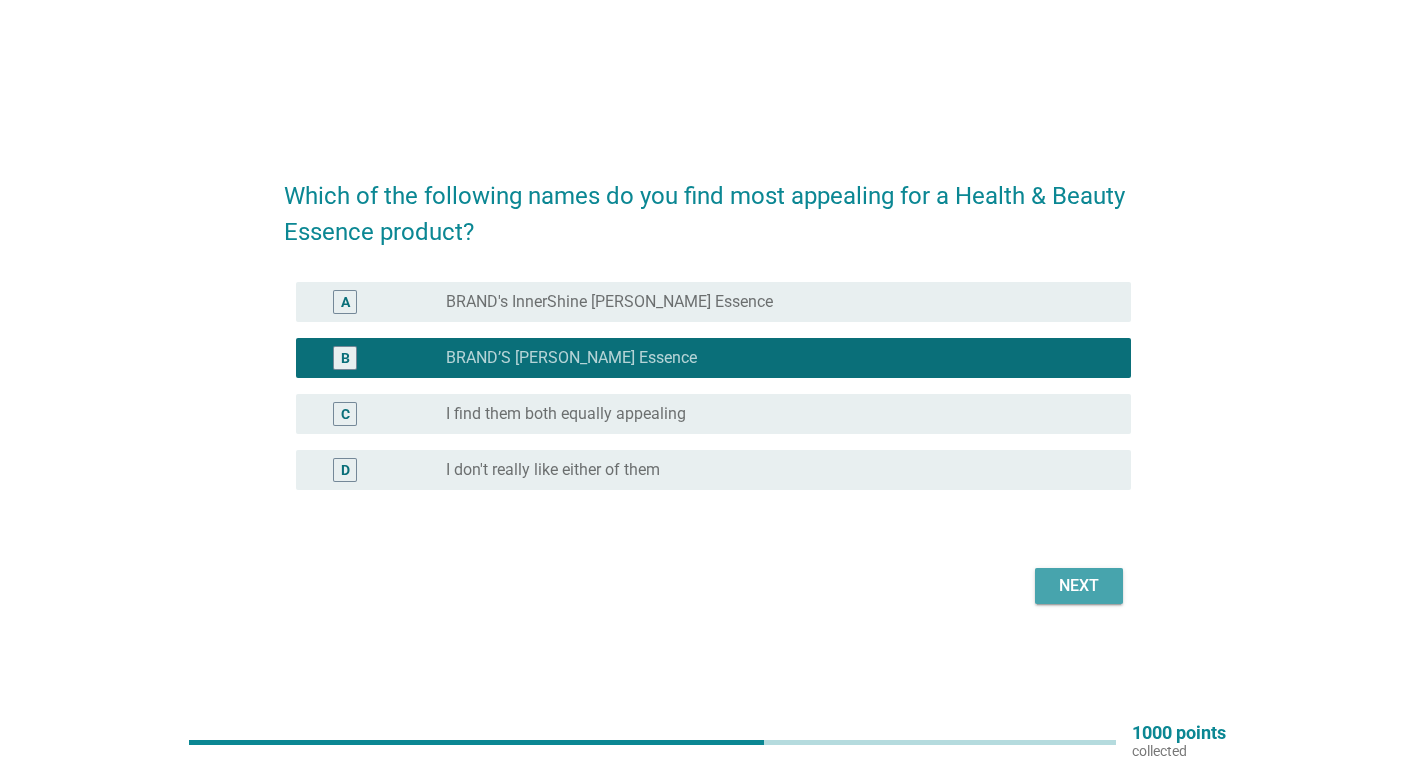 click on "Next" at bounding box center (1079, 586) 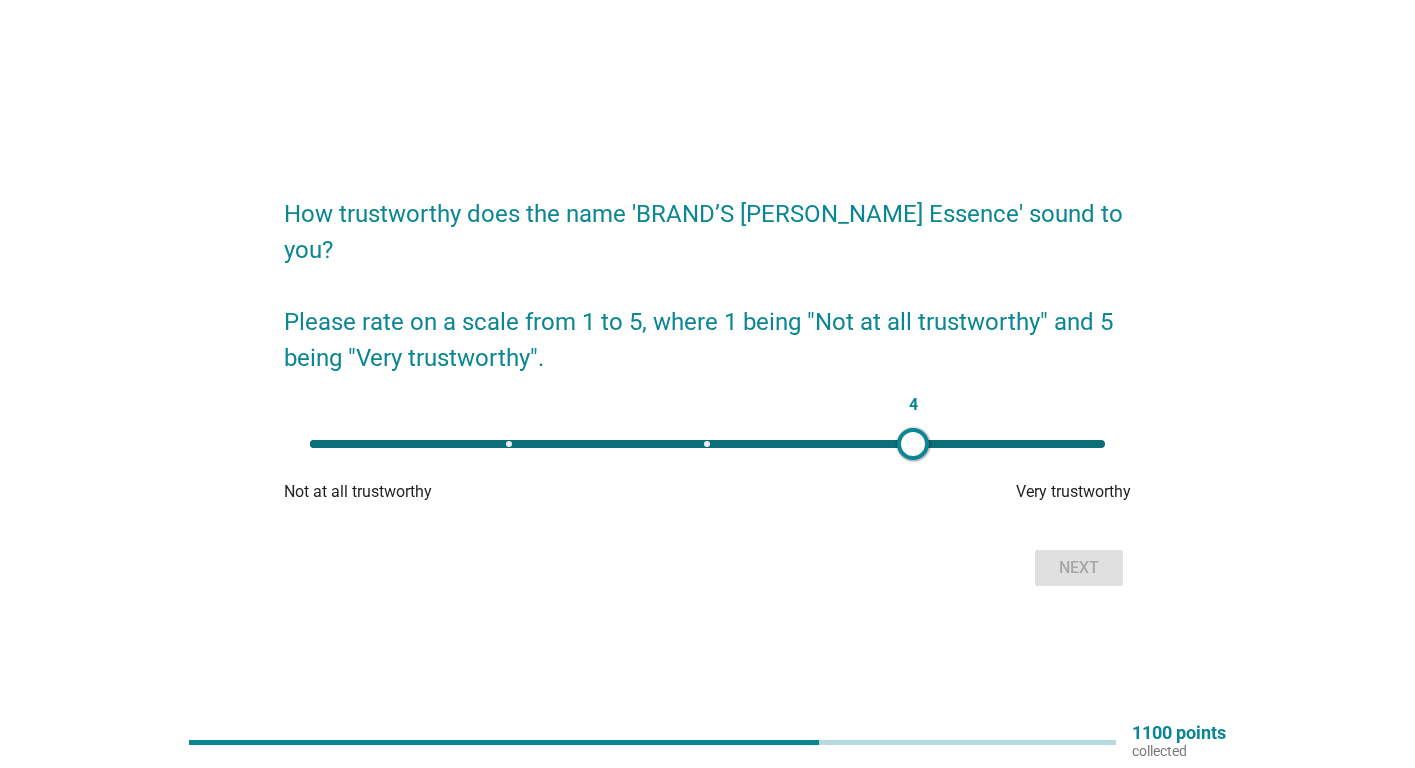 drag, startPoint x: 300, startPoint y: 418, endPoint x: 913, endPoint y: 433, distance: 613.1835 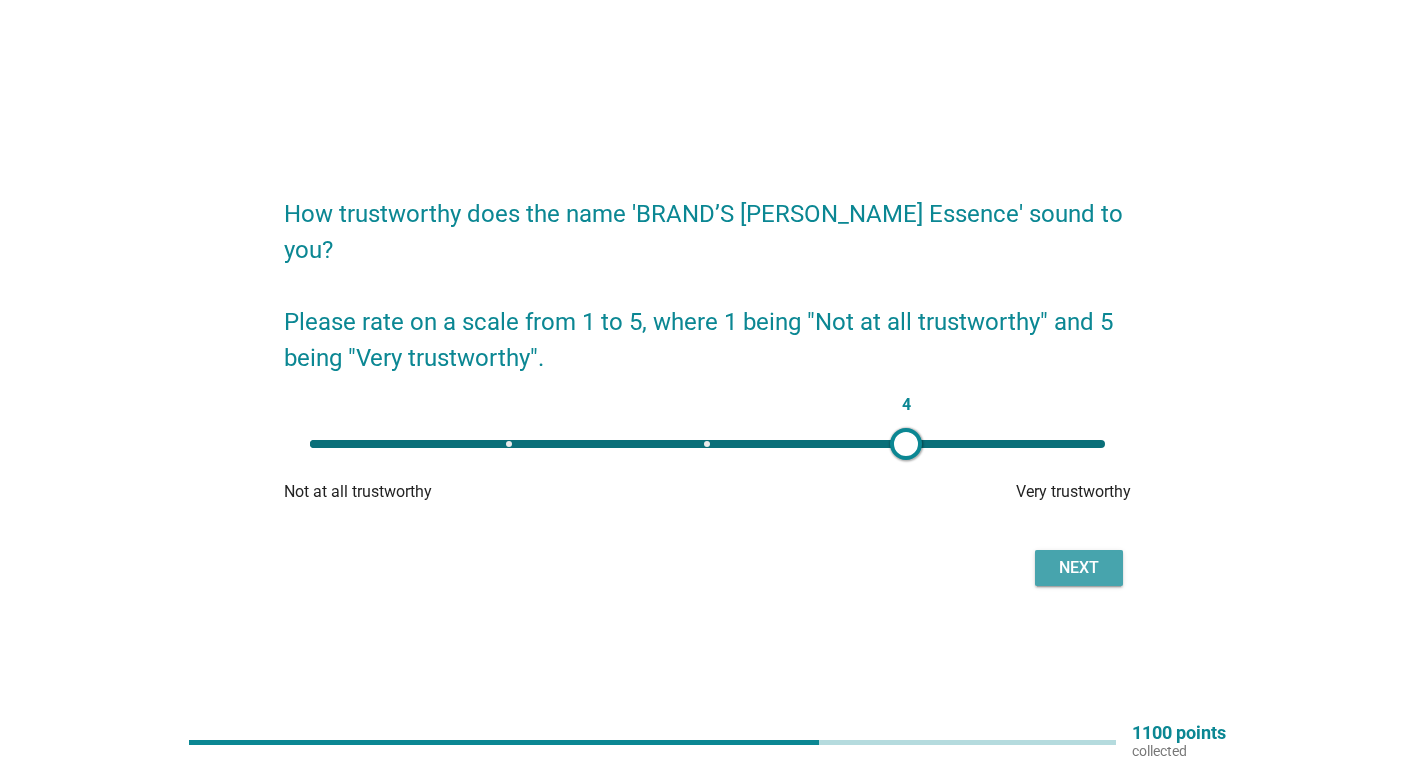 click on "Next" at bounding box center (1079, 568) 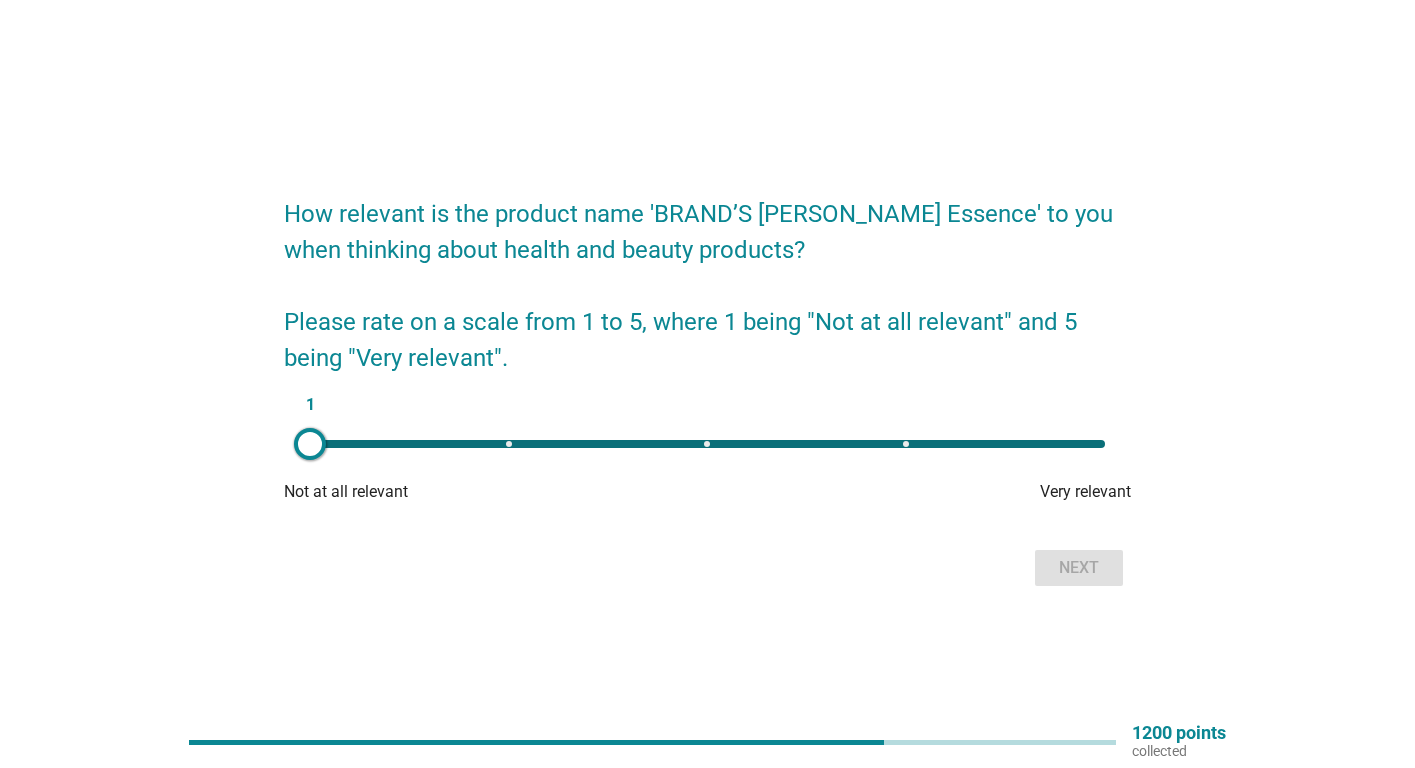 click on "1" at bounding box center (707, 444) 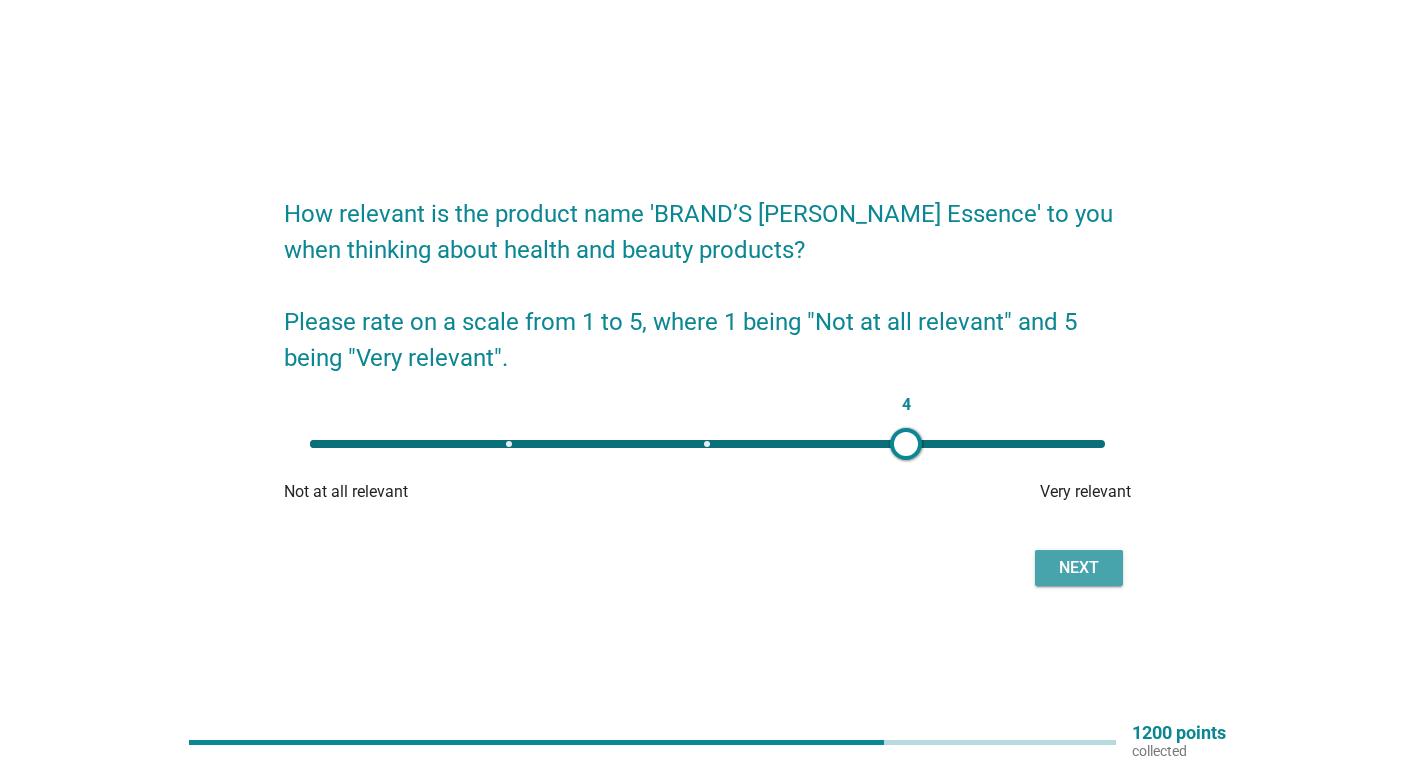 click on "Next" at bounding box center (1079, 568) 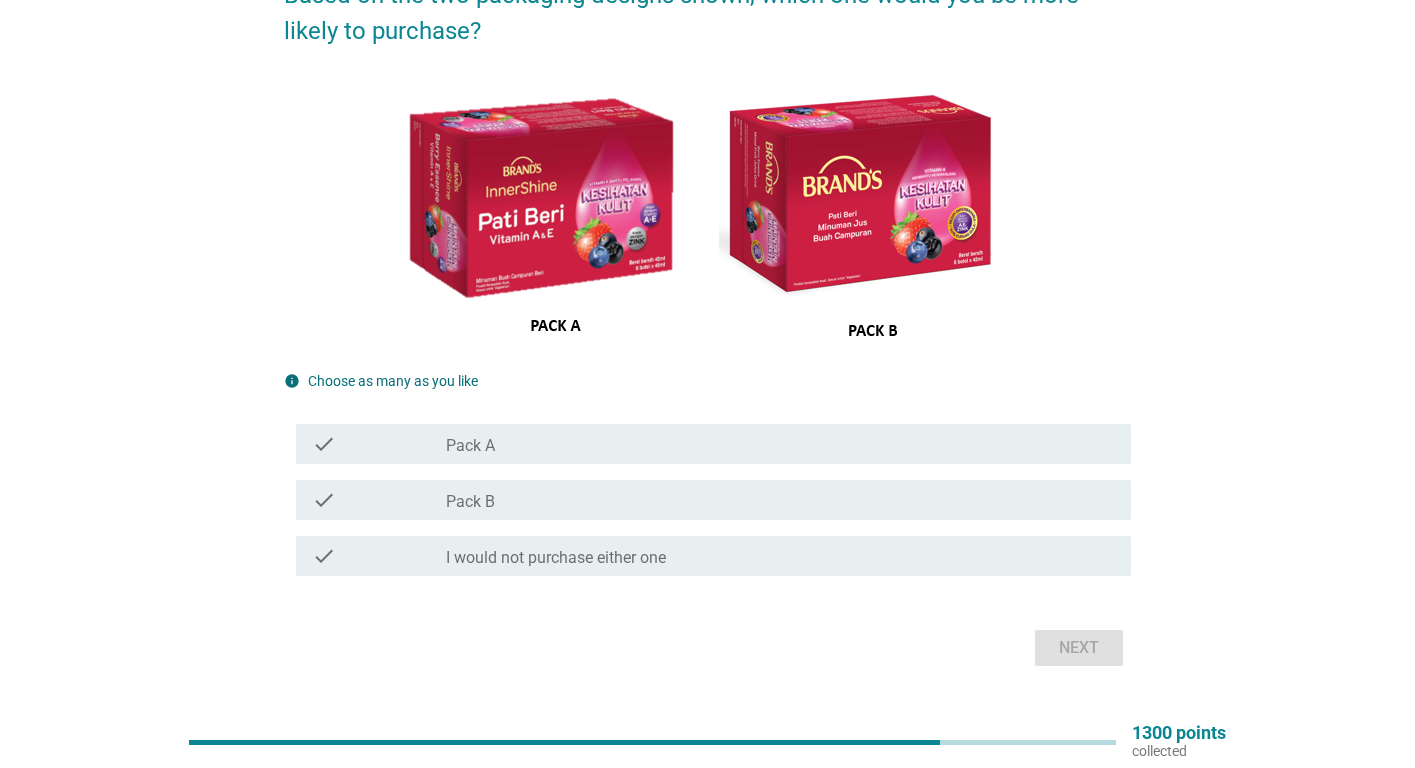 scroll, scrollTop: 0, scrollLeft: 0, axis: both 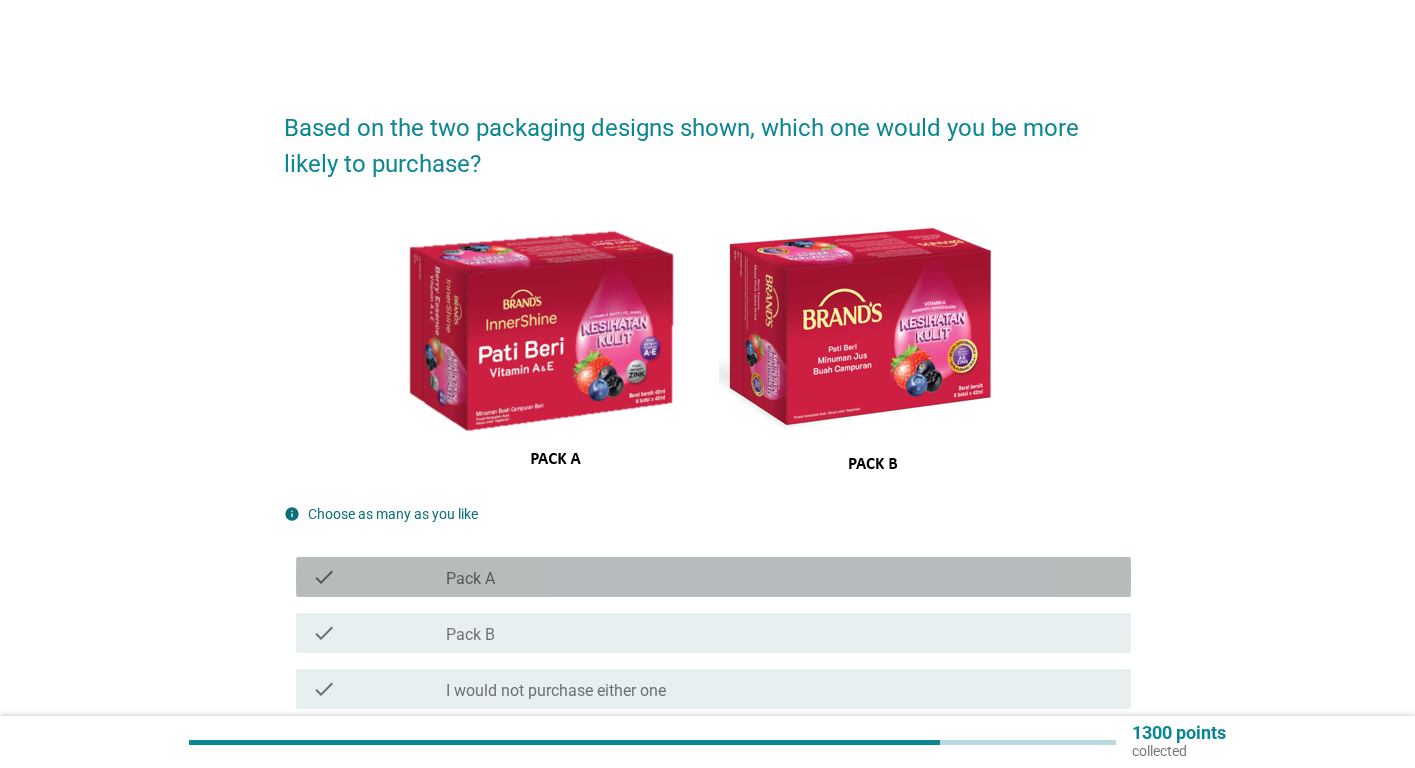 click on "check     check_box_outline_blank Pack A" at bounding box center [713, 577] 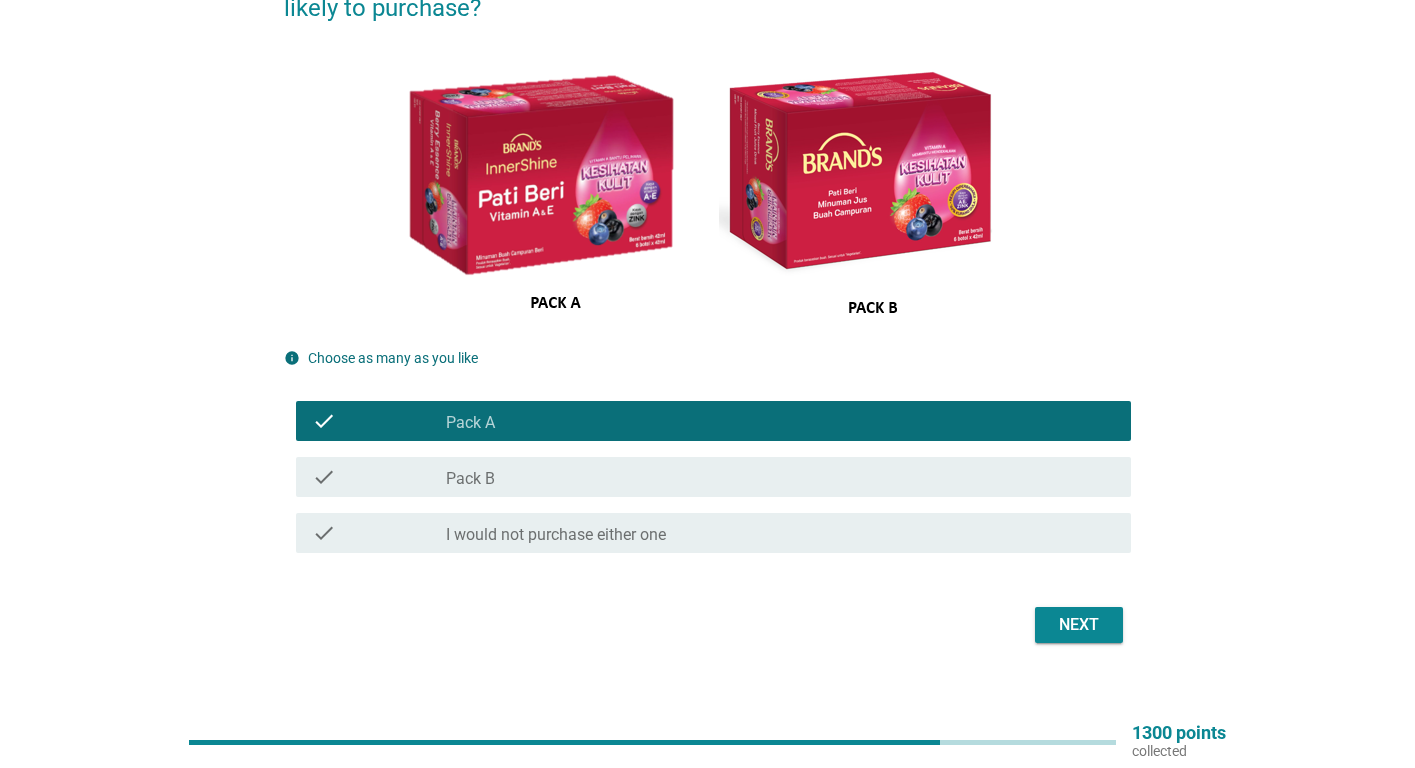 scroll, scrollTop: 179, scrollLeft: 0, axis: vertical 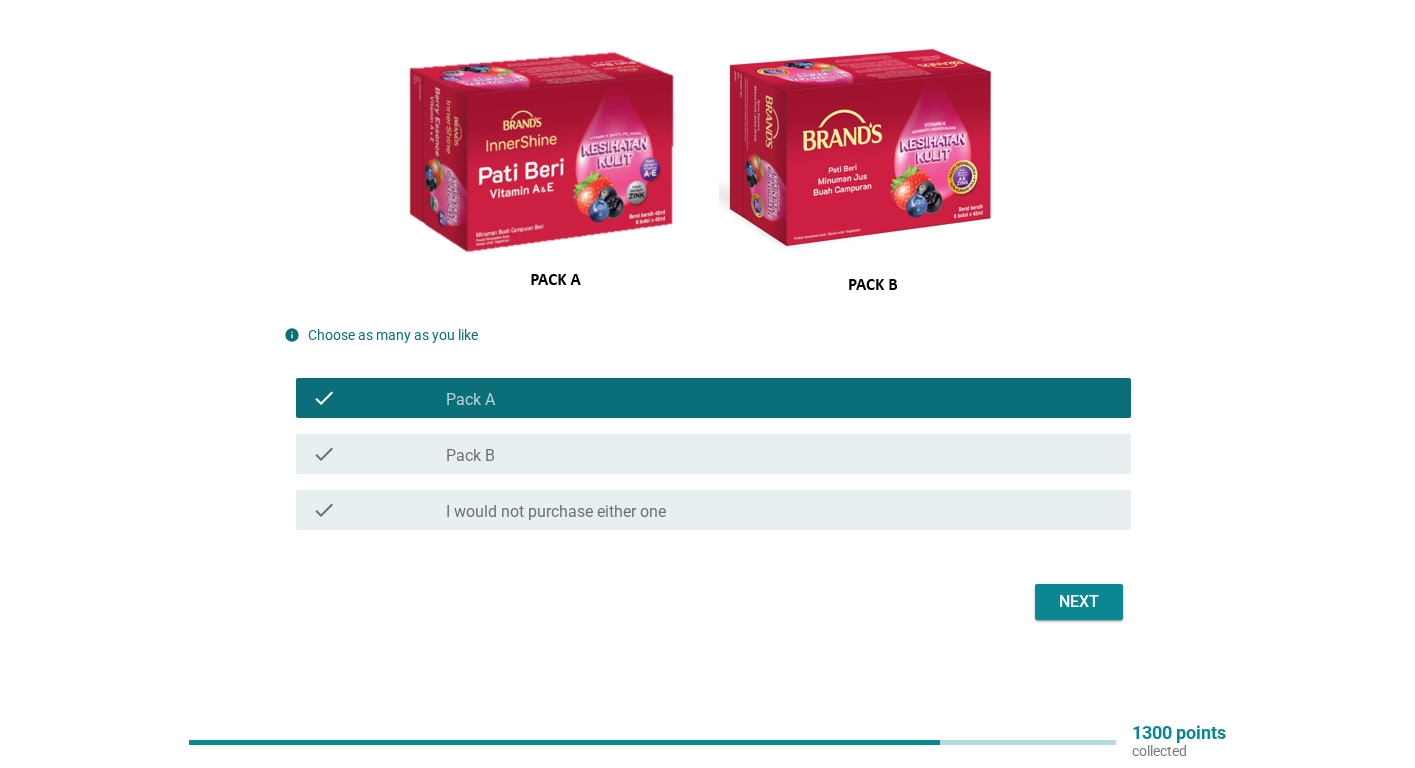 click on "Next" at bounding box center (1079, 602) 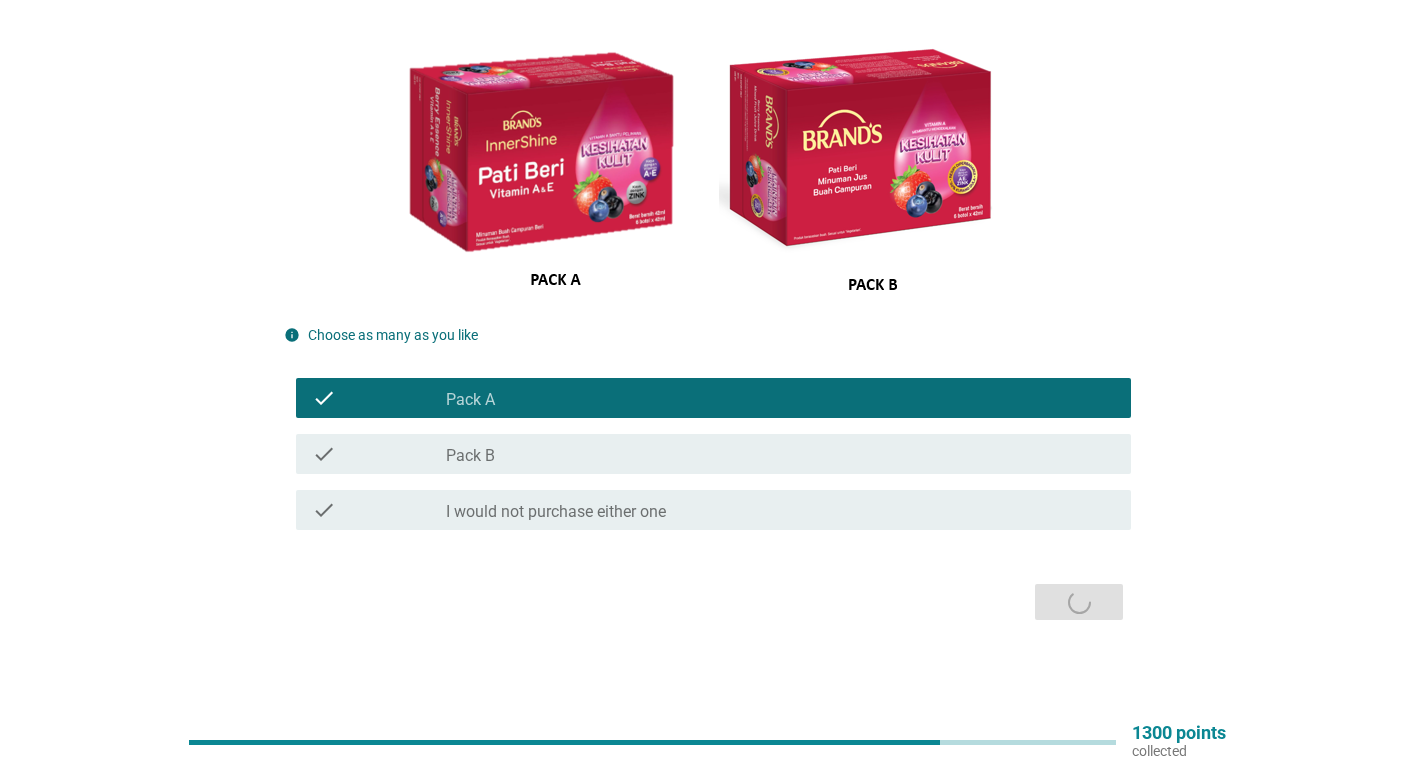 scroll, scrollTop: 0, scrollLeft: 0, axis: both 